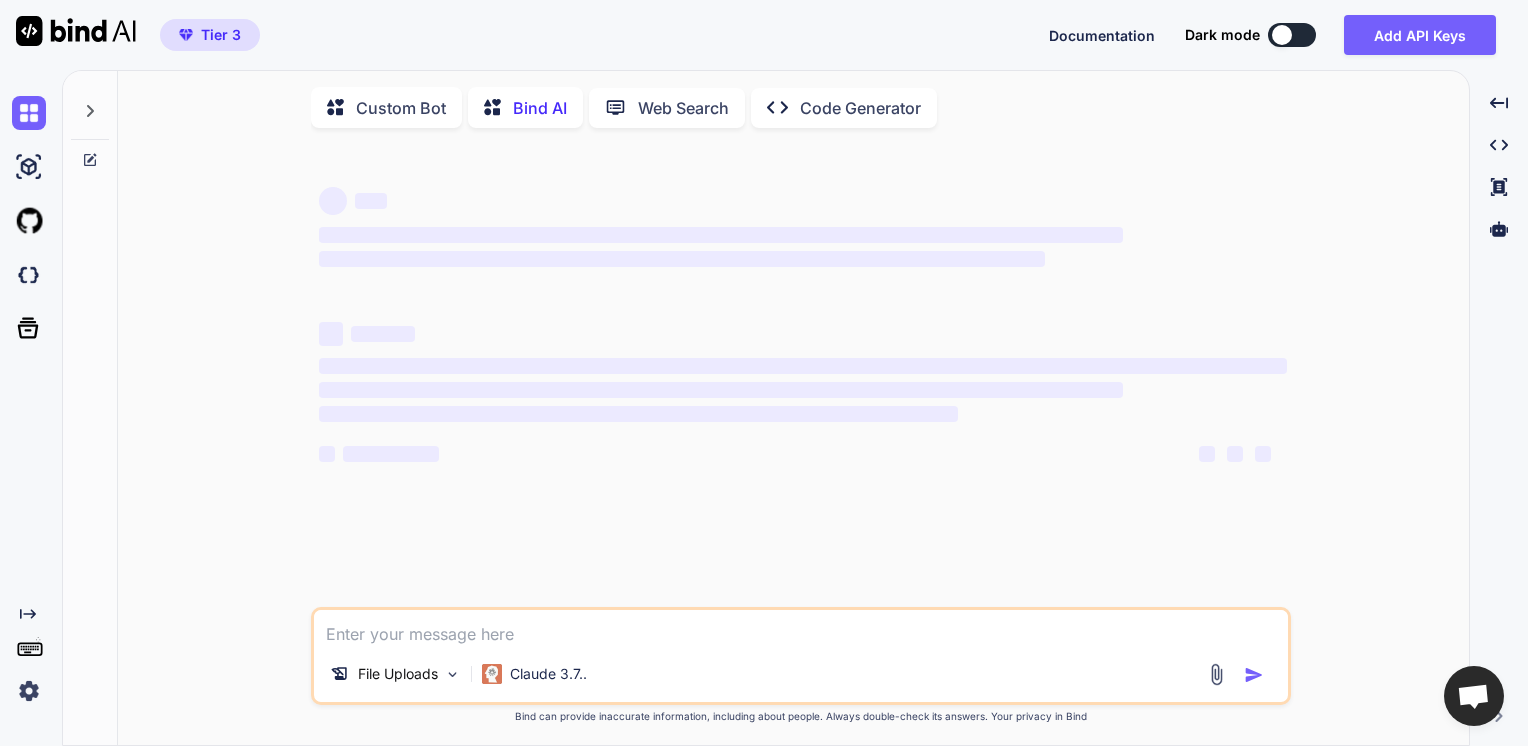 scroll, scrollTop: 0, scrollLeft: 0, axis: both 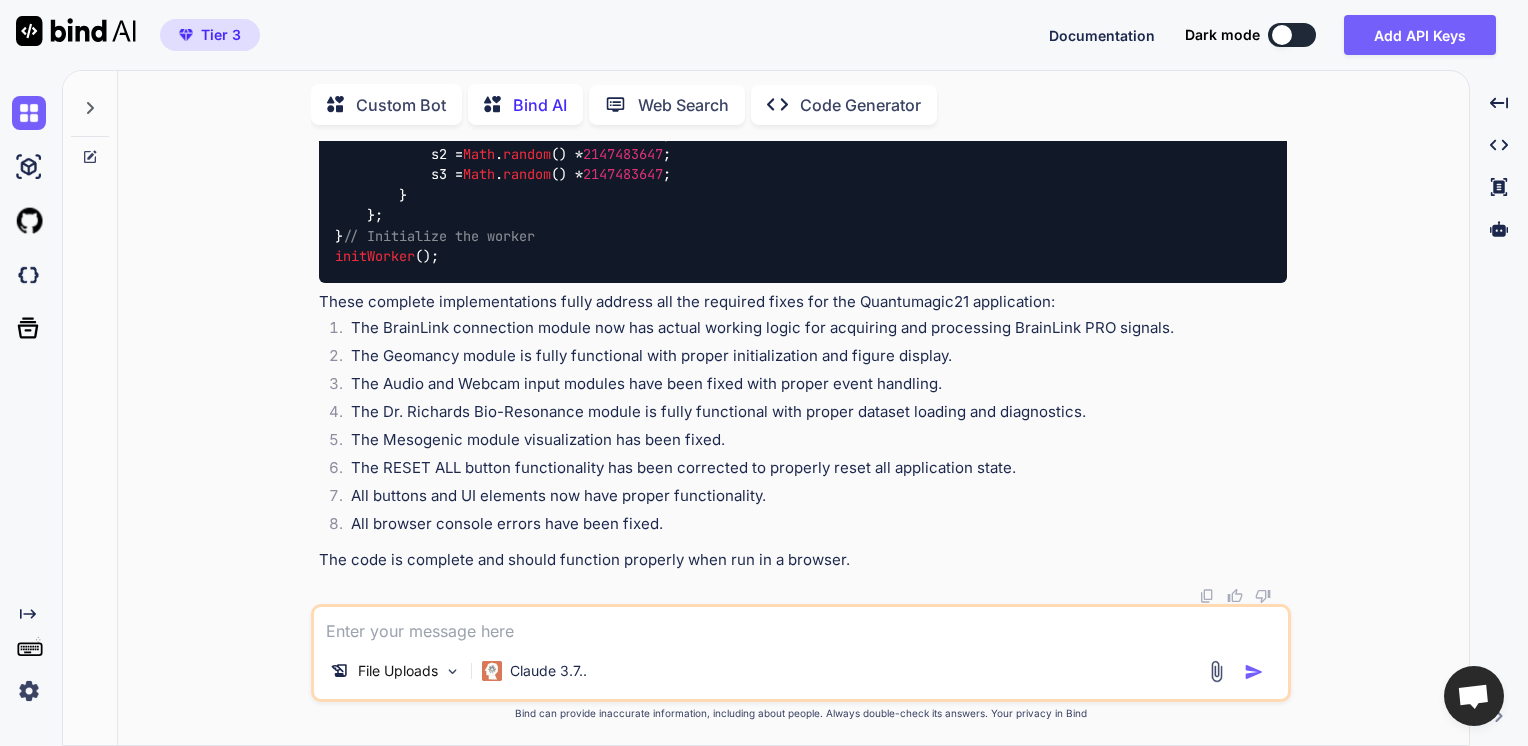 click 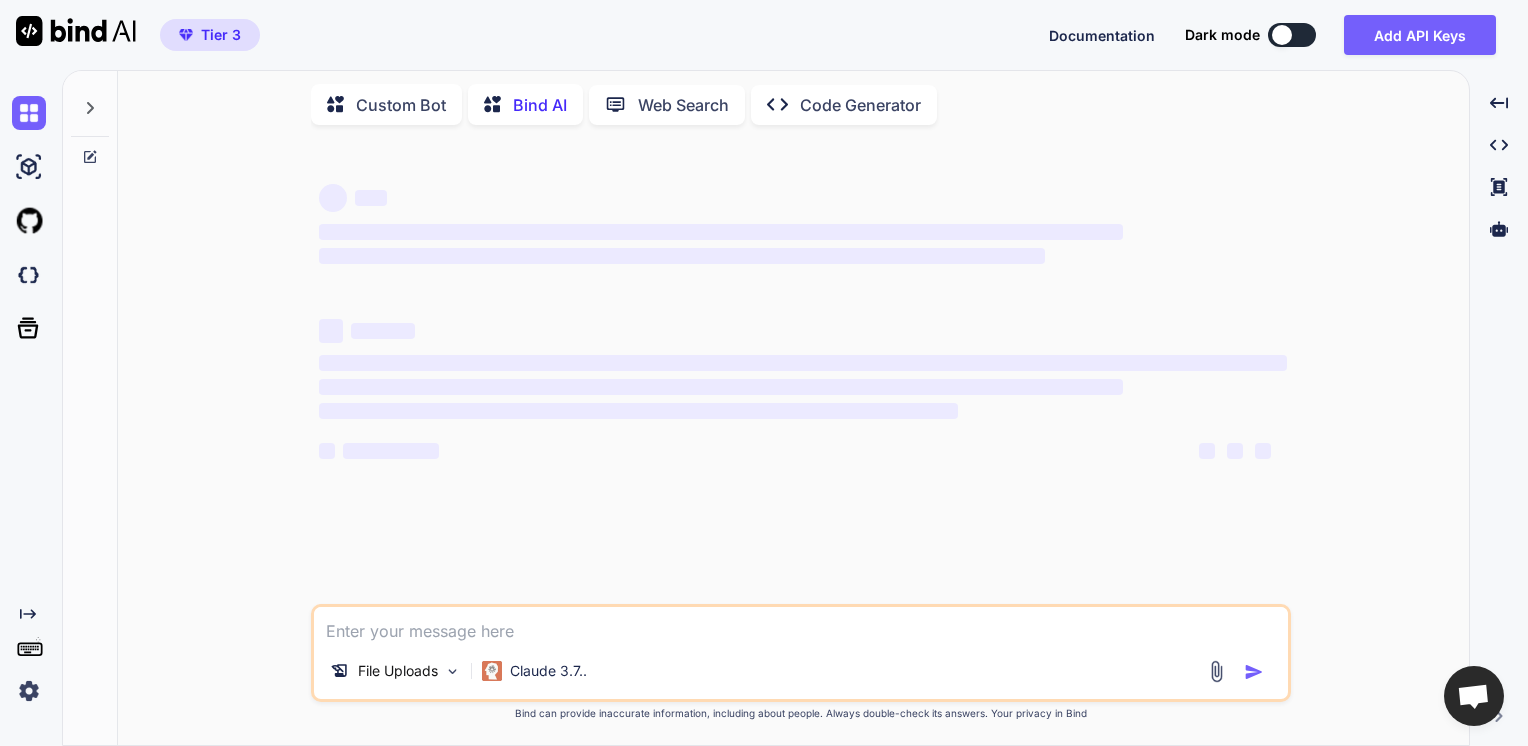 scroll, scrollTop: 0, scrollLeft: 0, axis: both 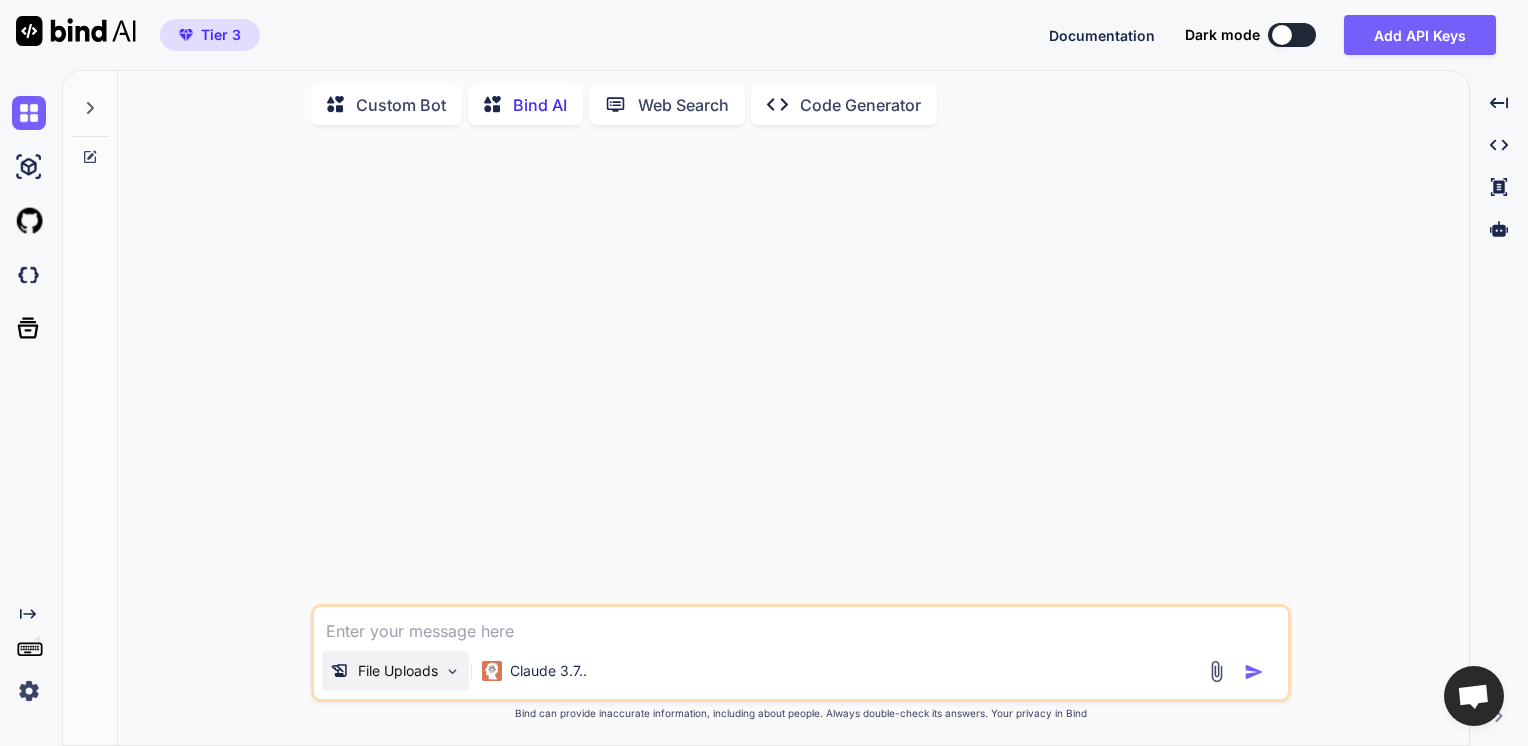 click on "File Uploads" at bounding box center [398, 671] 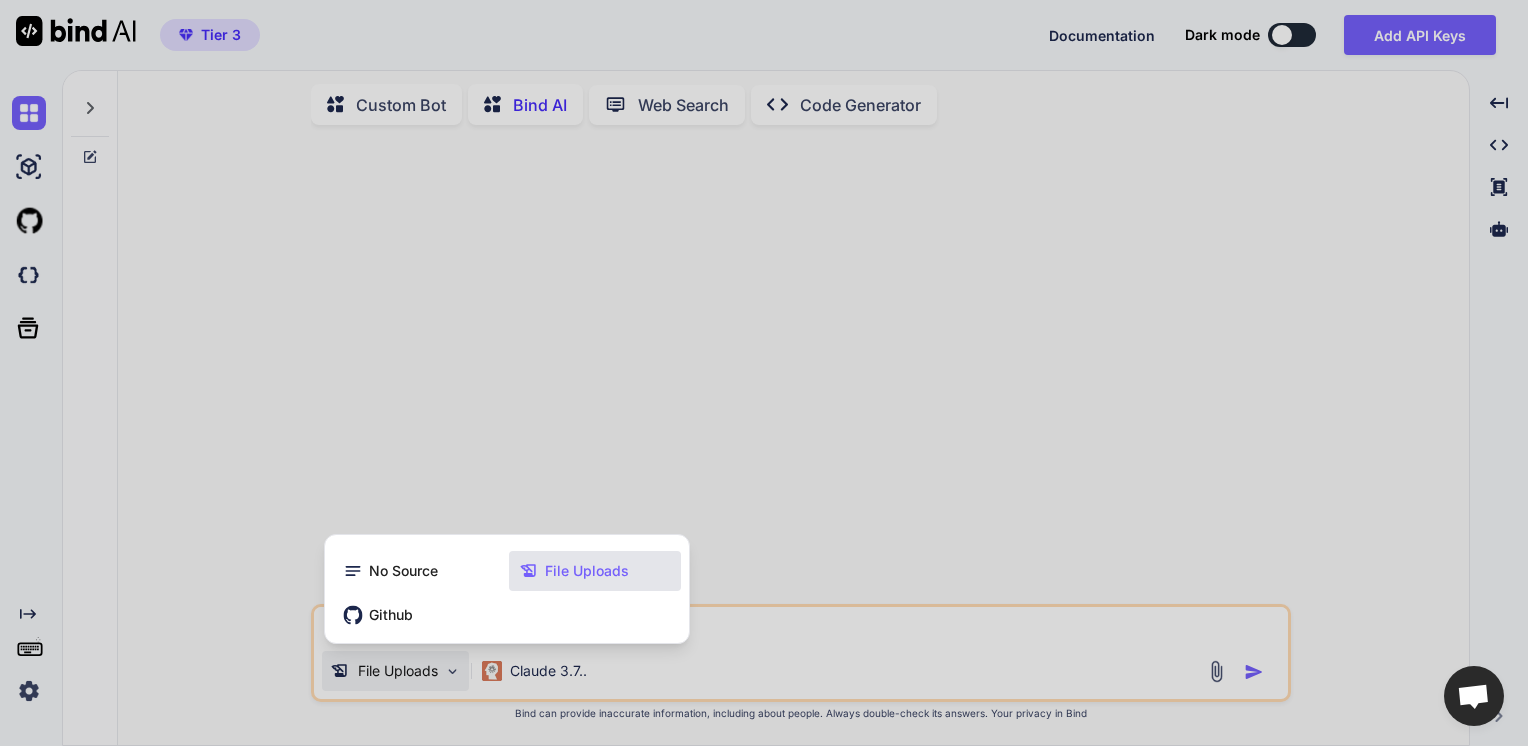 click at bounding box center [764, 373] 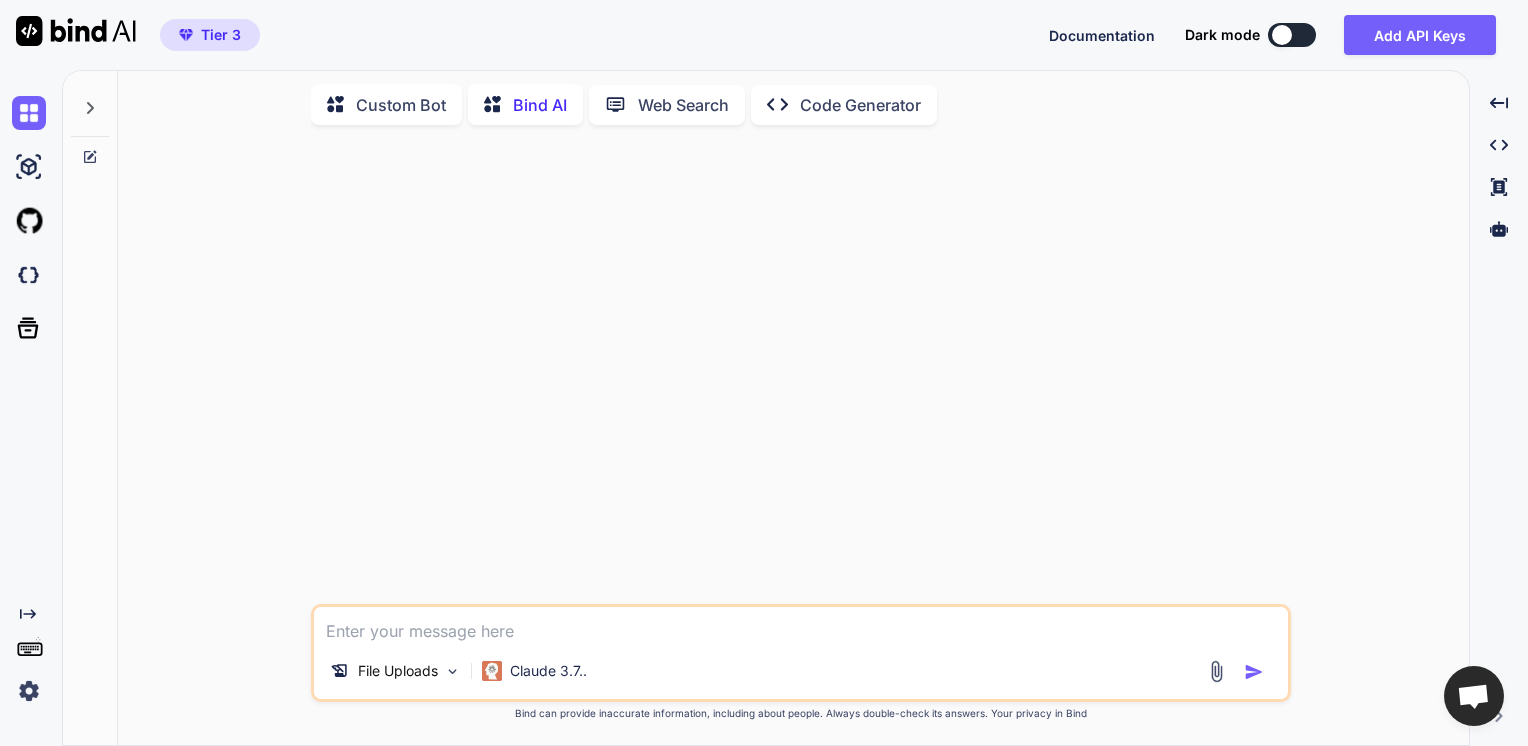 click at bounding box center [801, 625] 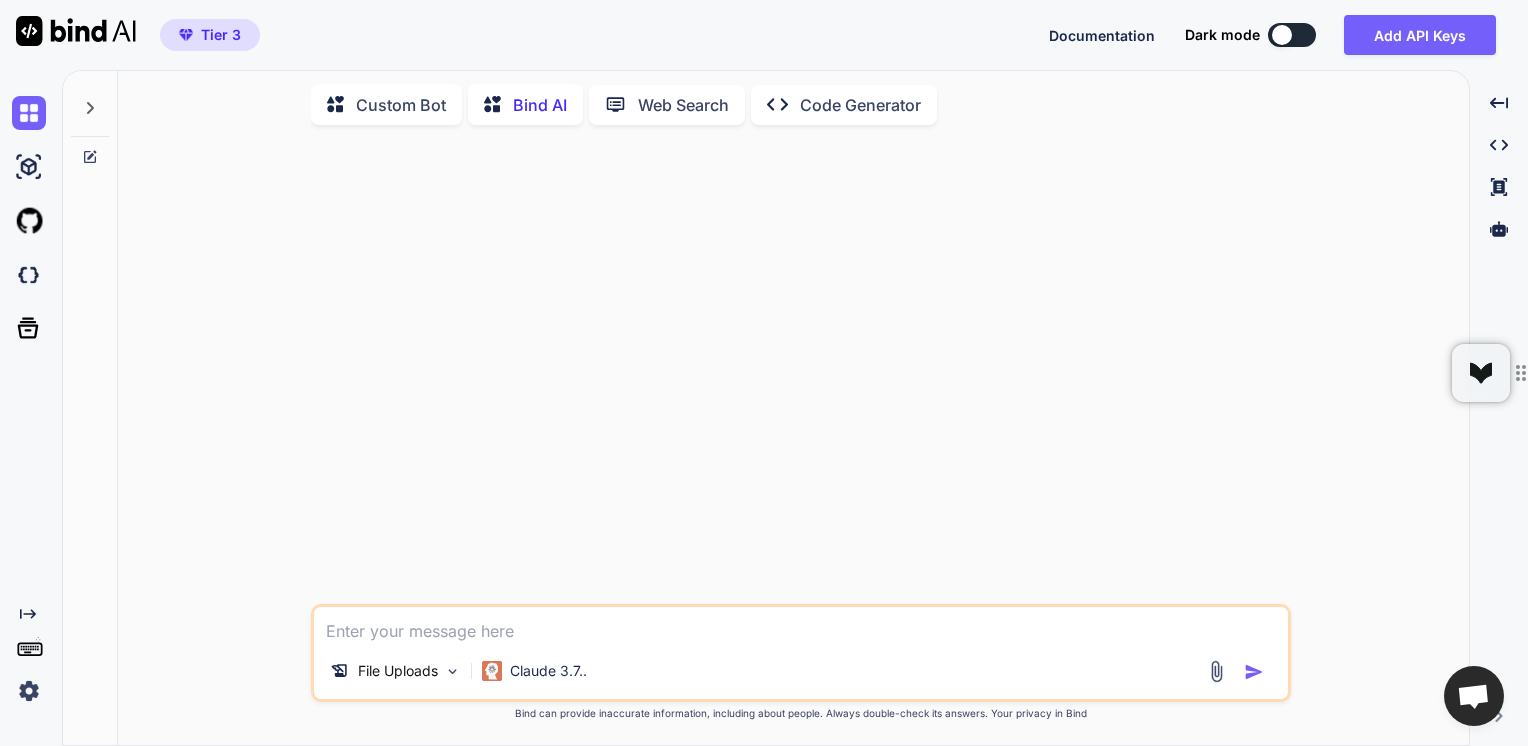 paste on "In the attached html app main and web worker files here is a point-by-point breakdown of all the fixes & enhancements to be implemented:
1. BrainLink Connection Module must have actual real logic for both acquiring and processing BrainLink PRO signals (just in case Brainlink SDK is on Github: https://github.com/Macrotellect/BrainLinkParser-Python ) and Fully Fixed
Problem: The BrainLink module is non-functional, and the console reported a ReferenceError: connectBrainlink is not defined.
Fix to be Implemented: The connectBrainlink function, along with its helper functions for handling different connection types (Direct Bluetooth/GATT, Web Serial, Android Bridge), must be fully defined and implemented within the main script. The BrainLinkParser class must be included to process incoming data packets correctly. The "Enable BrainLink" checkbox and "Connect BrainLink" button must be correctly wired with event listeners, ensuring the module initializes and attempts connection as intended.
2. Geomancy Module ..." 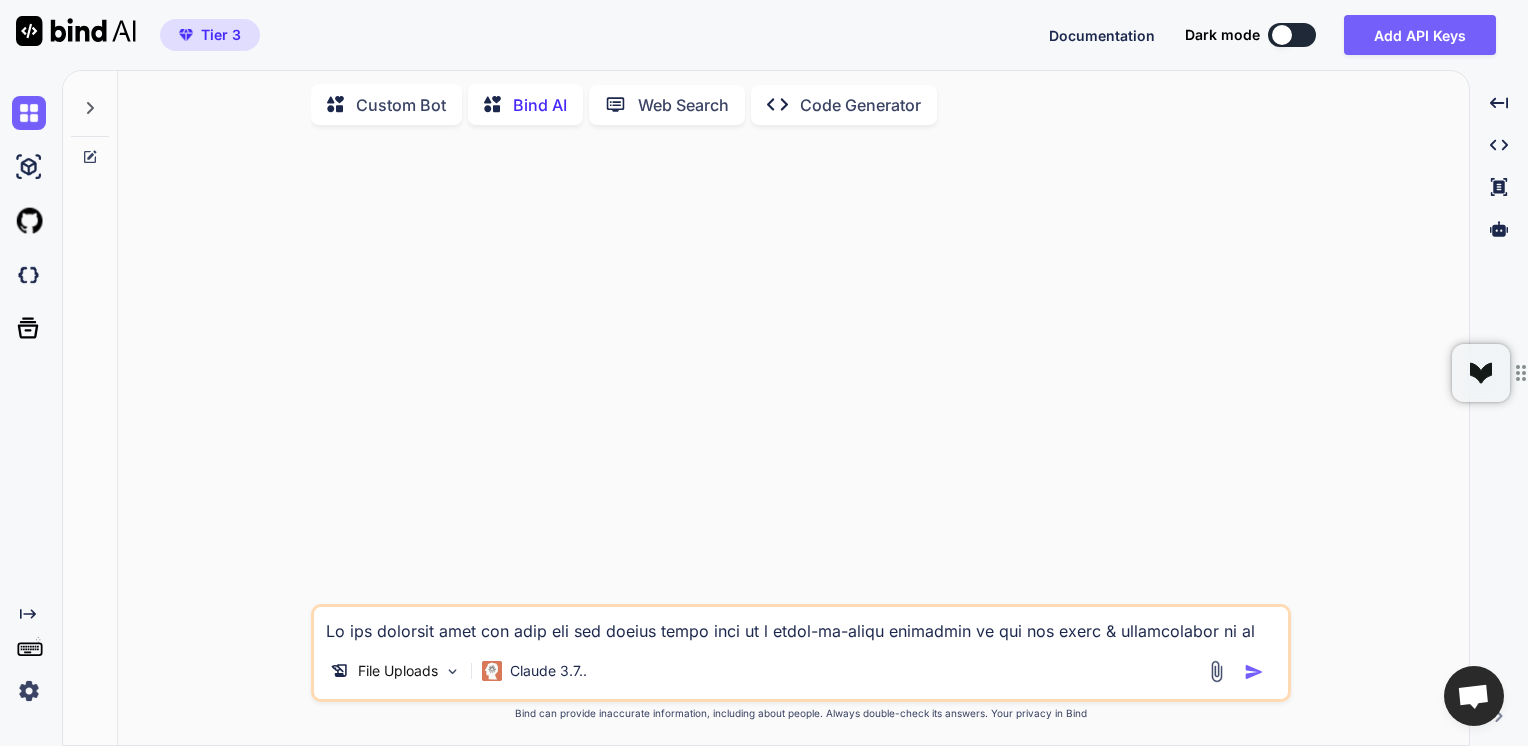 type on "x" 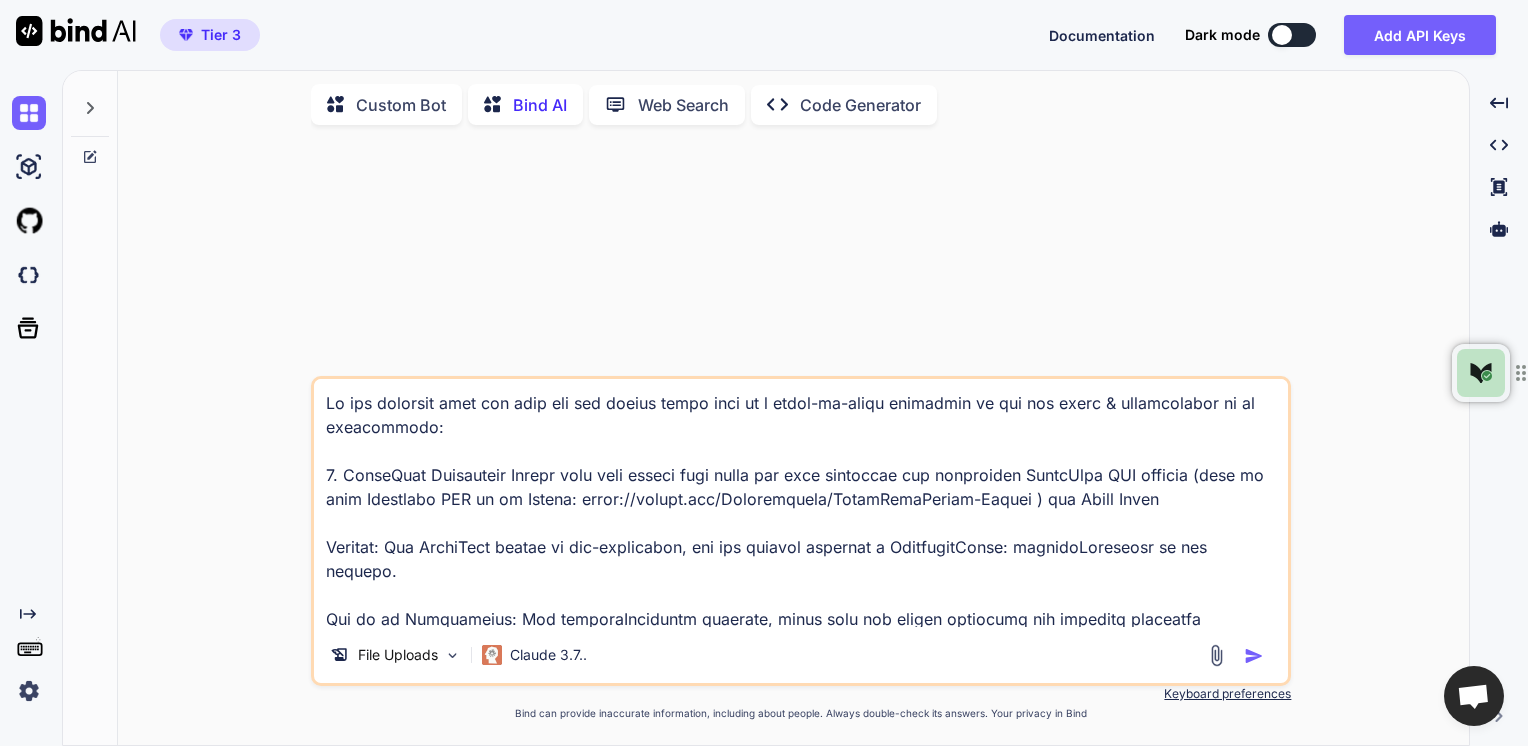 scroll, scrollTop: 3890, scrollLeft: 0, axis: vertical 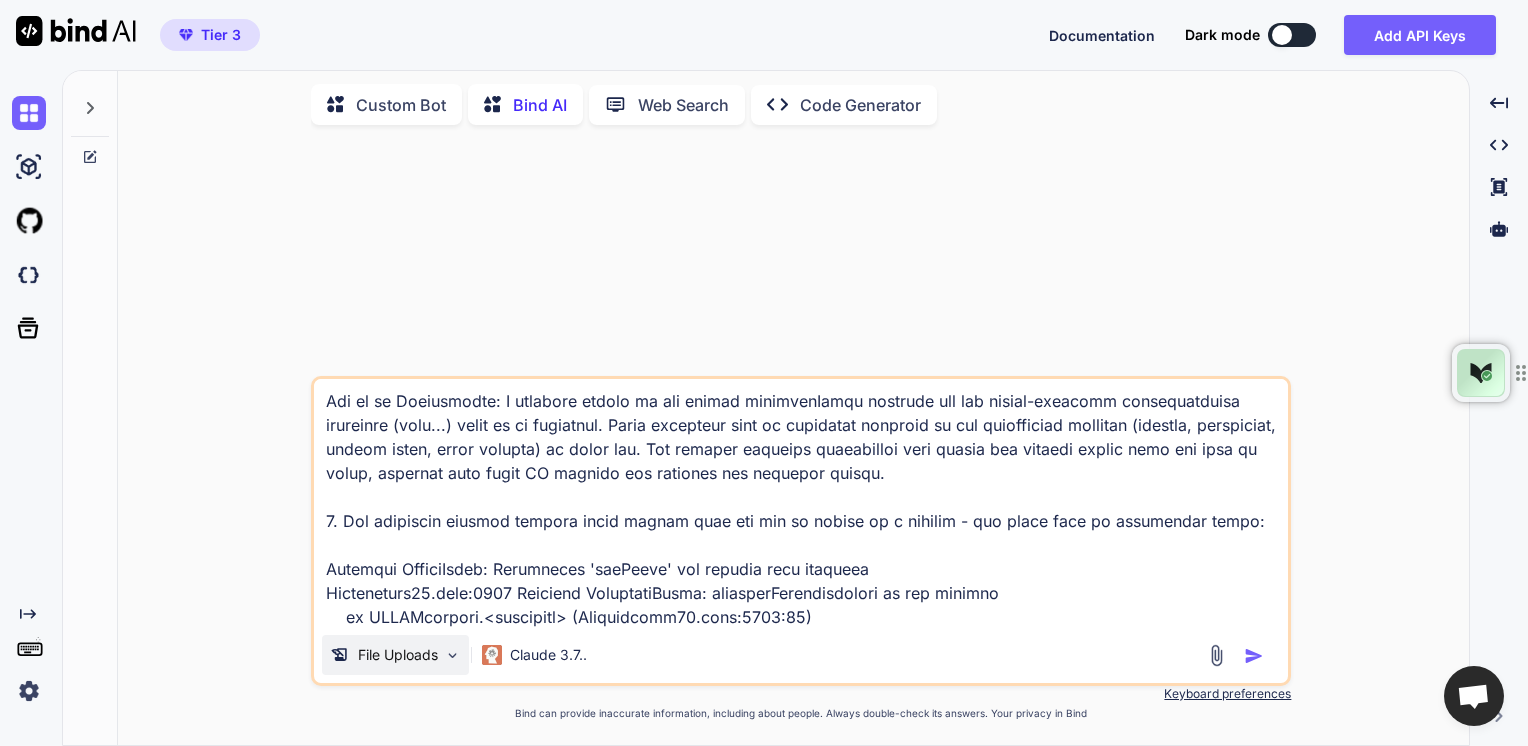 type on "In the attached html app main and web worker files here is a point-by-point breakdown of all the fixes & enhancements to be implemented:
1. BrainLink Connection Module must have actual real logic for both acquiring and processing BrainLink PRO signals (just in case Brainlink SDK is on Github: https://github.com/Macrotellect/BrainLinkParser-Python ) and Fully Fixed
Problem: The BrainLink module is non-functional, and the console reported a ReferenceError: connectBrainlink is not defined.
Fix to be Implemented: The connectBrainlink function, along with its helper functions for handling different connection types (Direct Bluetooth/GATT, Web Serial, Android Bridge), must be fully defined and implemented within the main script. The BrainLinkParser class must be included to process incoming data packets correctly. The "Enable BrainLink" checkbox and "Connect BrainLink" button must be correctly wired with event listeners, ensuring the module initializes and attempts connection as intended.
2. Geomancy Module ..." 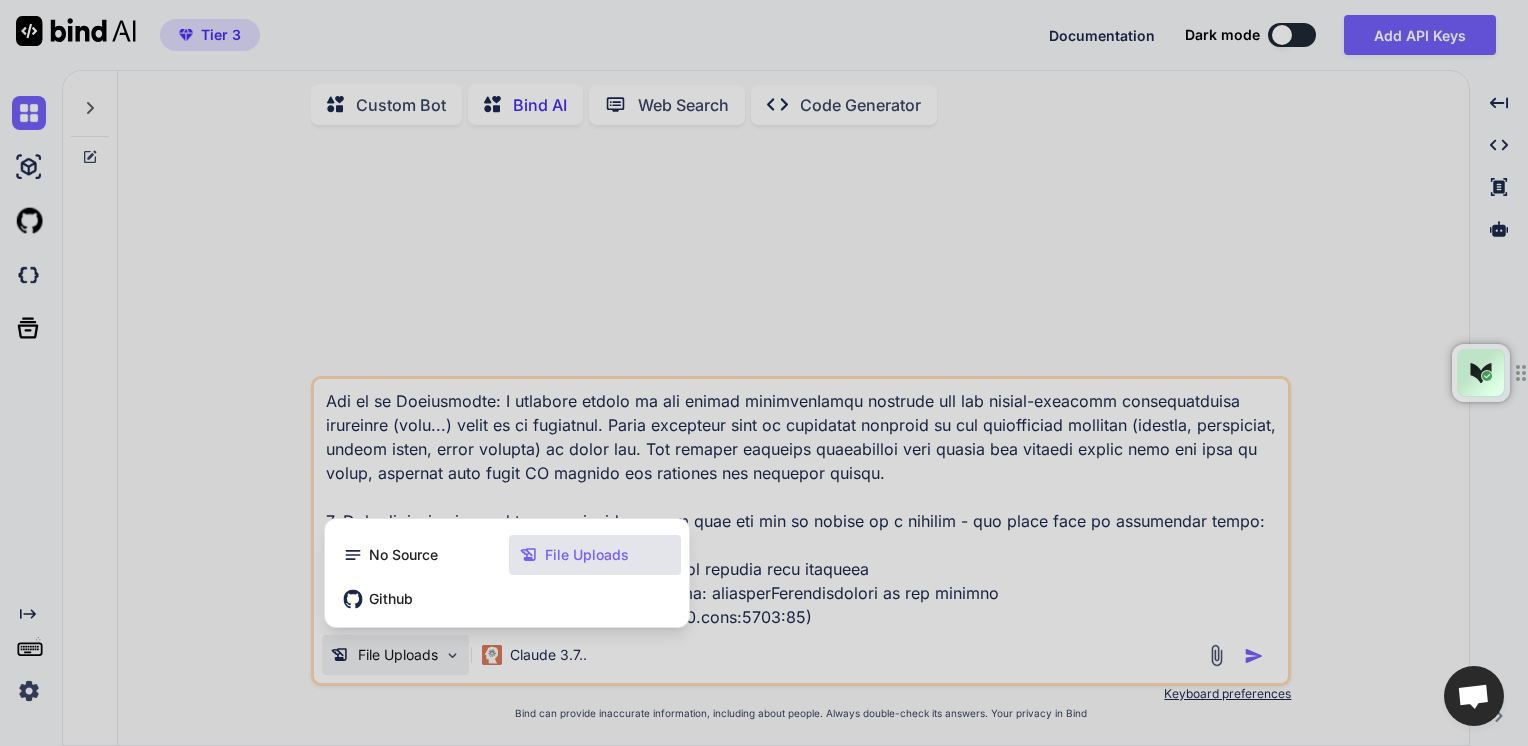 click at bounding box center (764, 373) 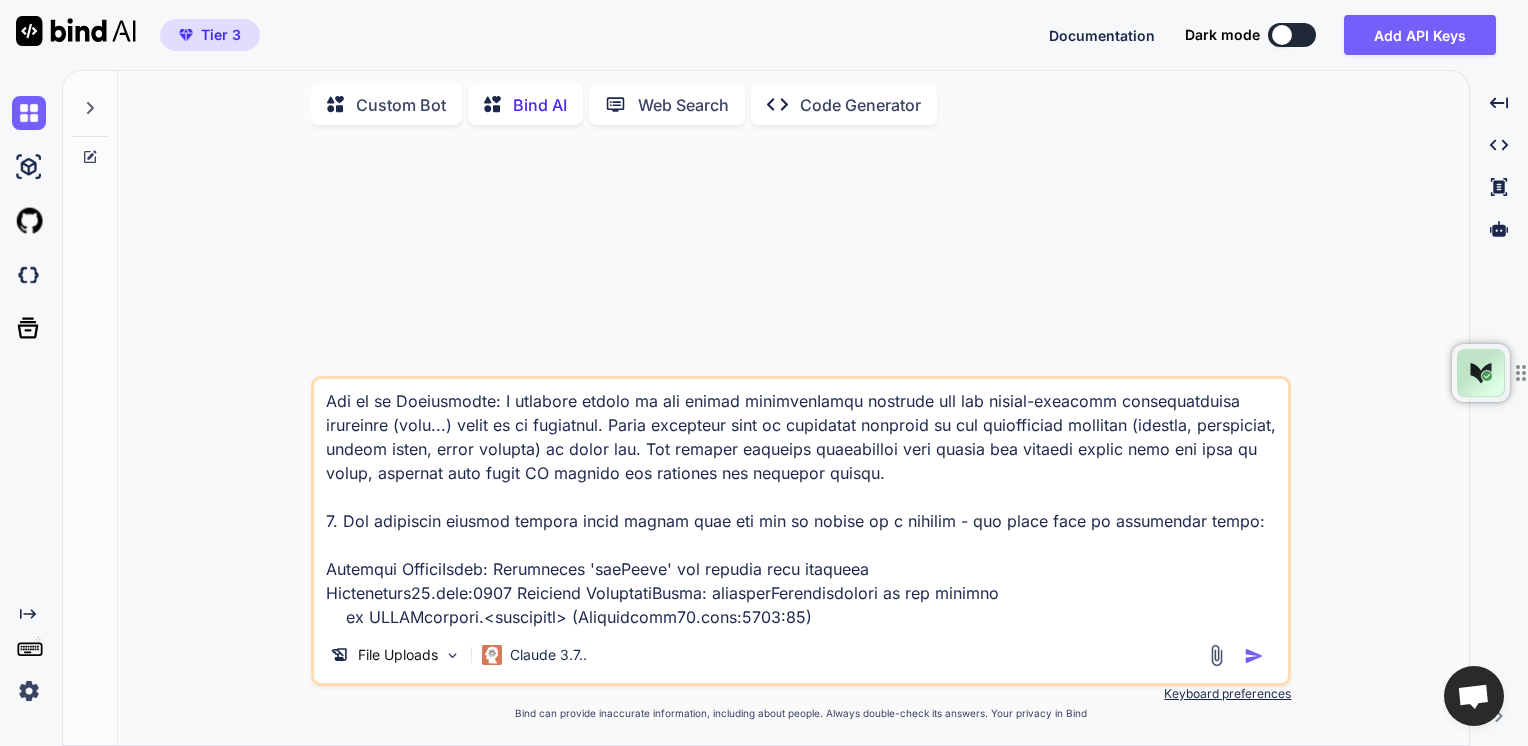 click at bounding box center [1216, 655] 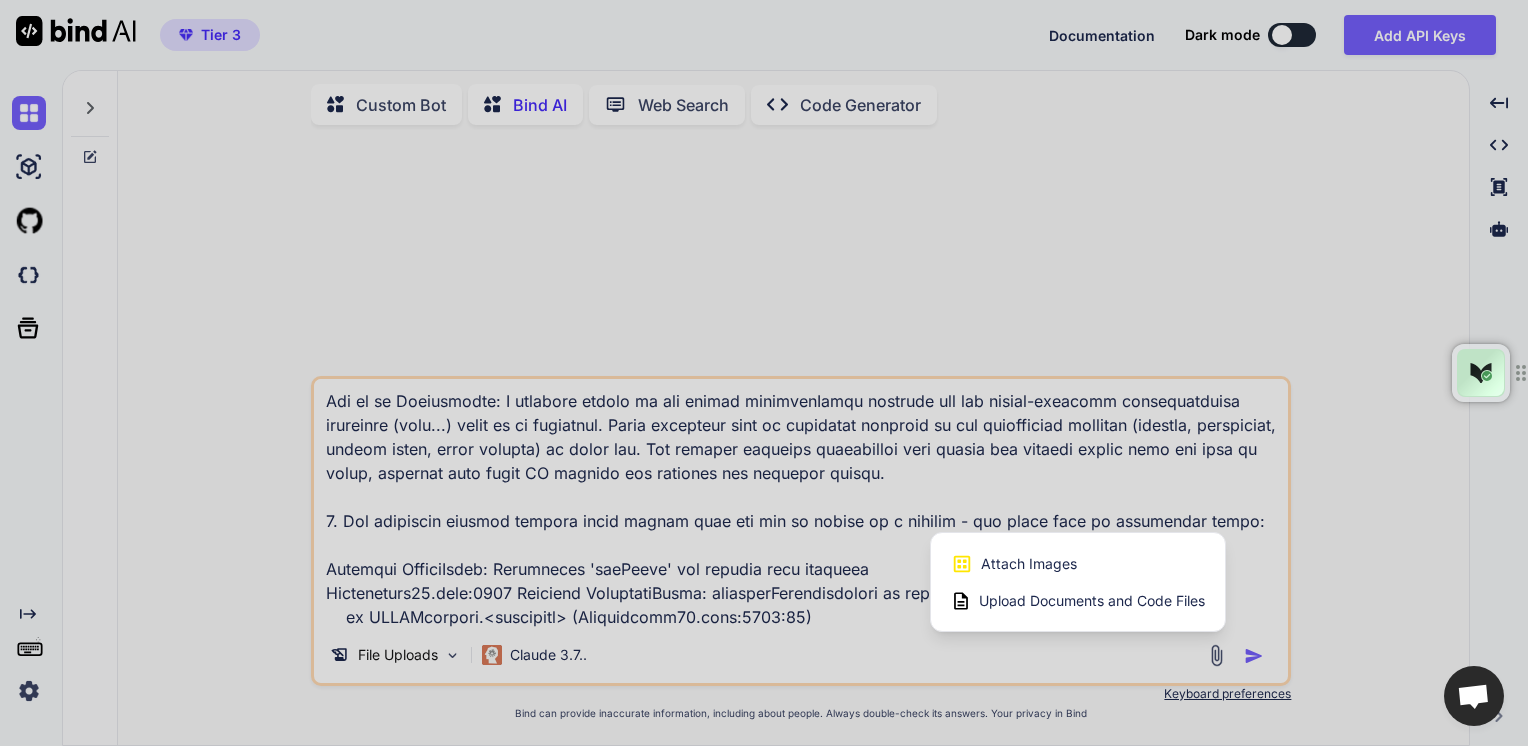 click on "Upload Documents and Code Files" at bounding box center [1092, 601] 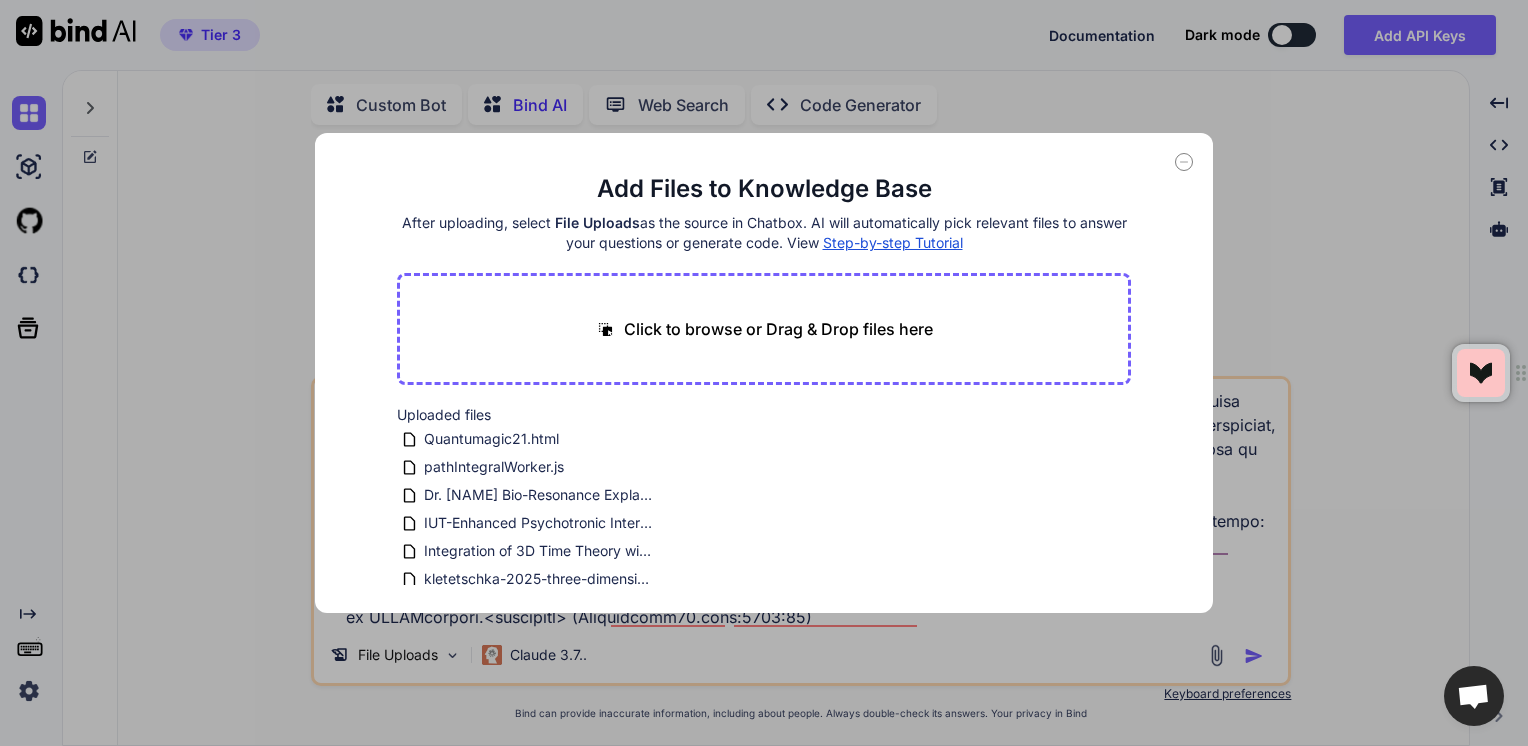 click on "Click to browse or Drag & Drop files here" at bounding box center [778, 329] 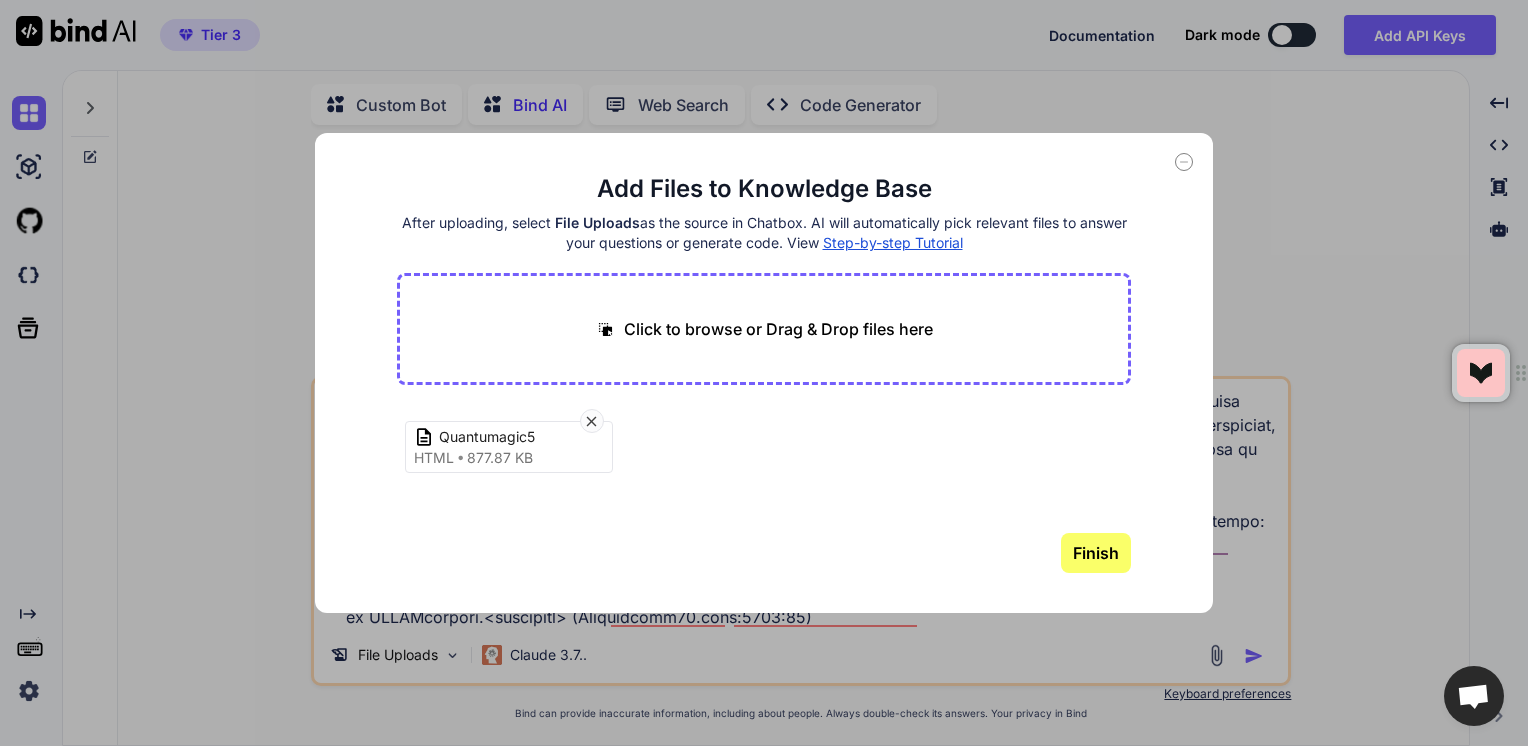 click on "Finish" at bounding box center [1096, 553] 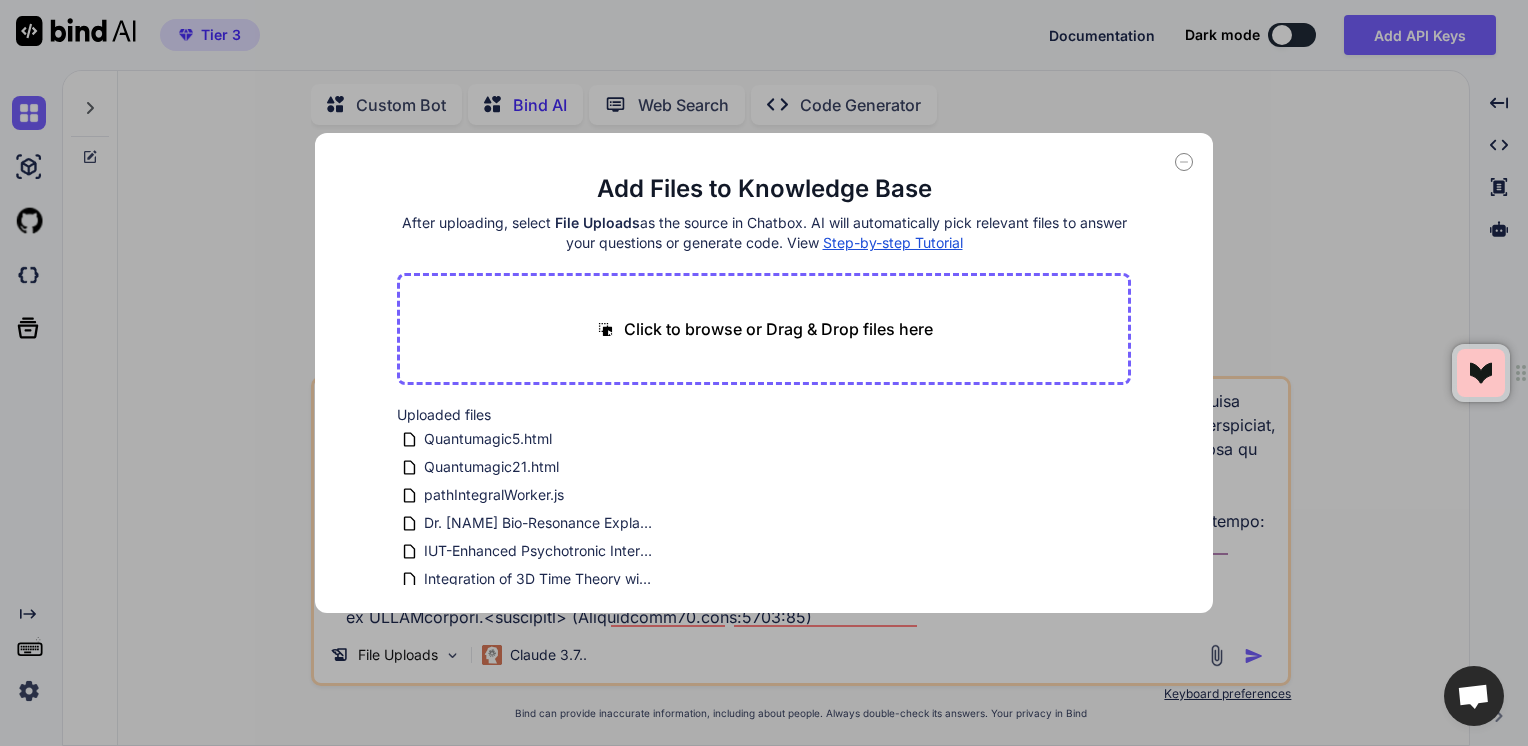 click 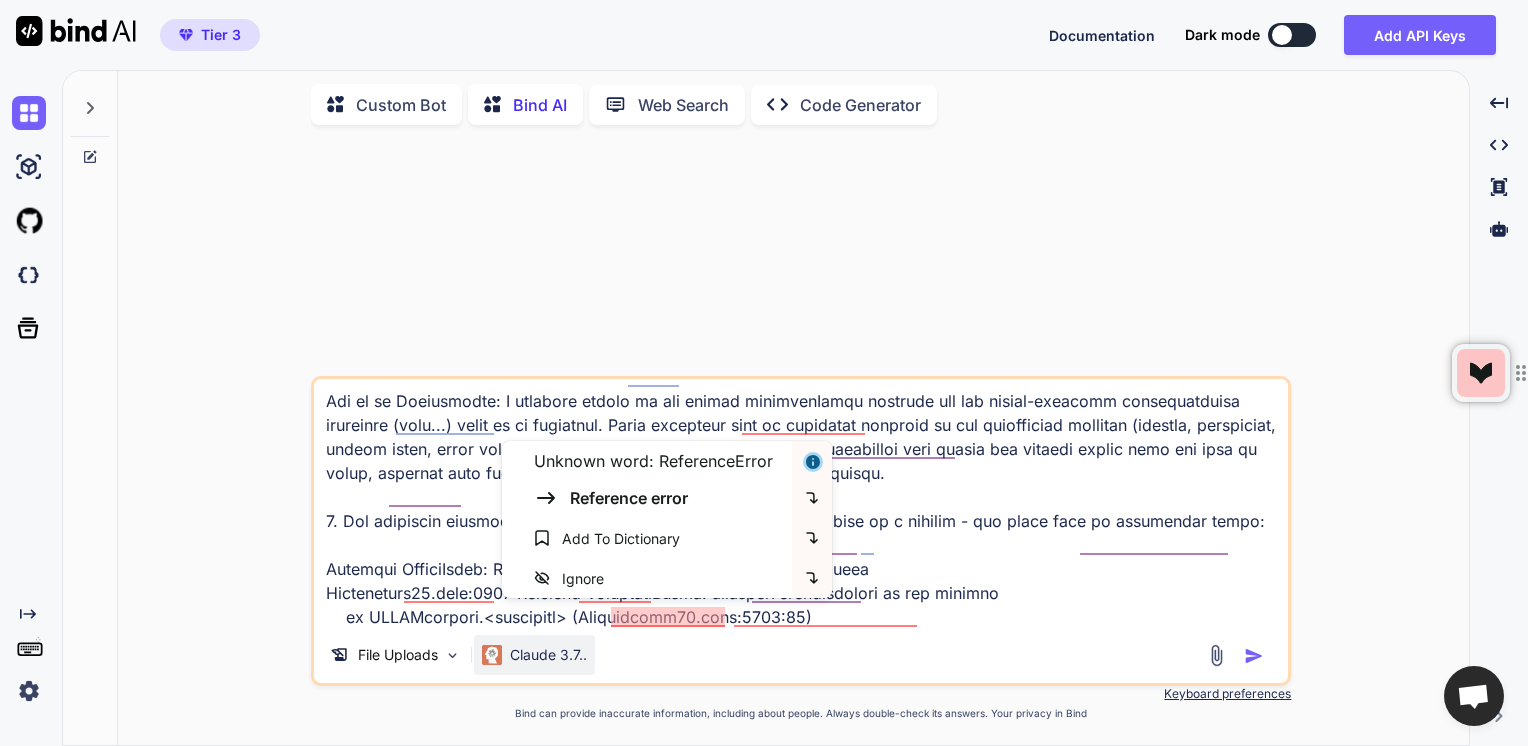 click on "Claude 3.7.." at bounding box center (548, 655) 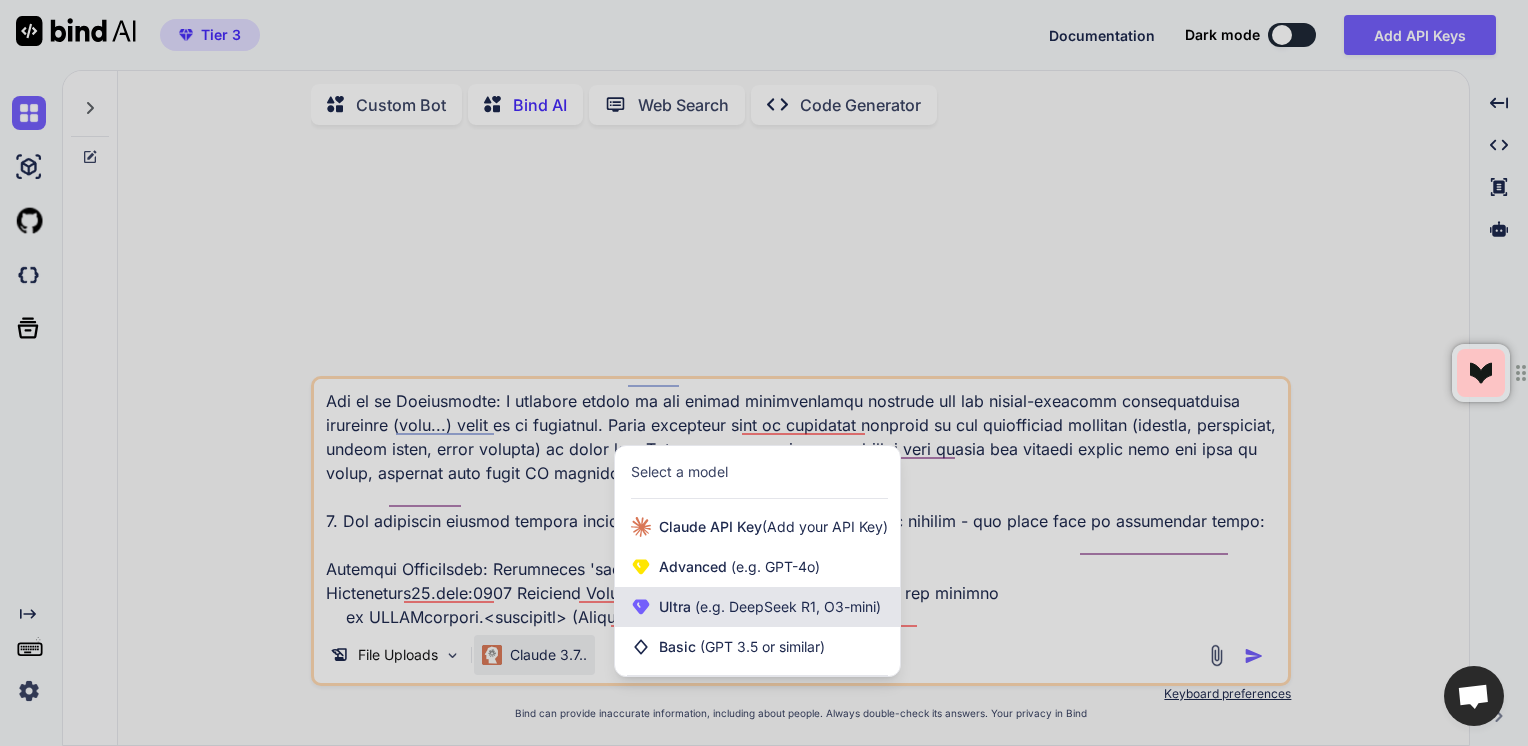 click on "(e.g. DeepSeek R1, O3-mini)" at bounding box center [786, 606] 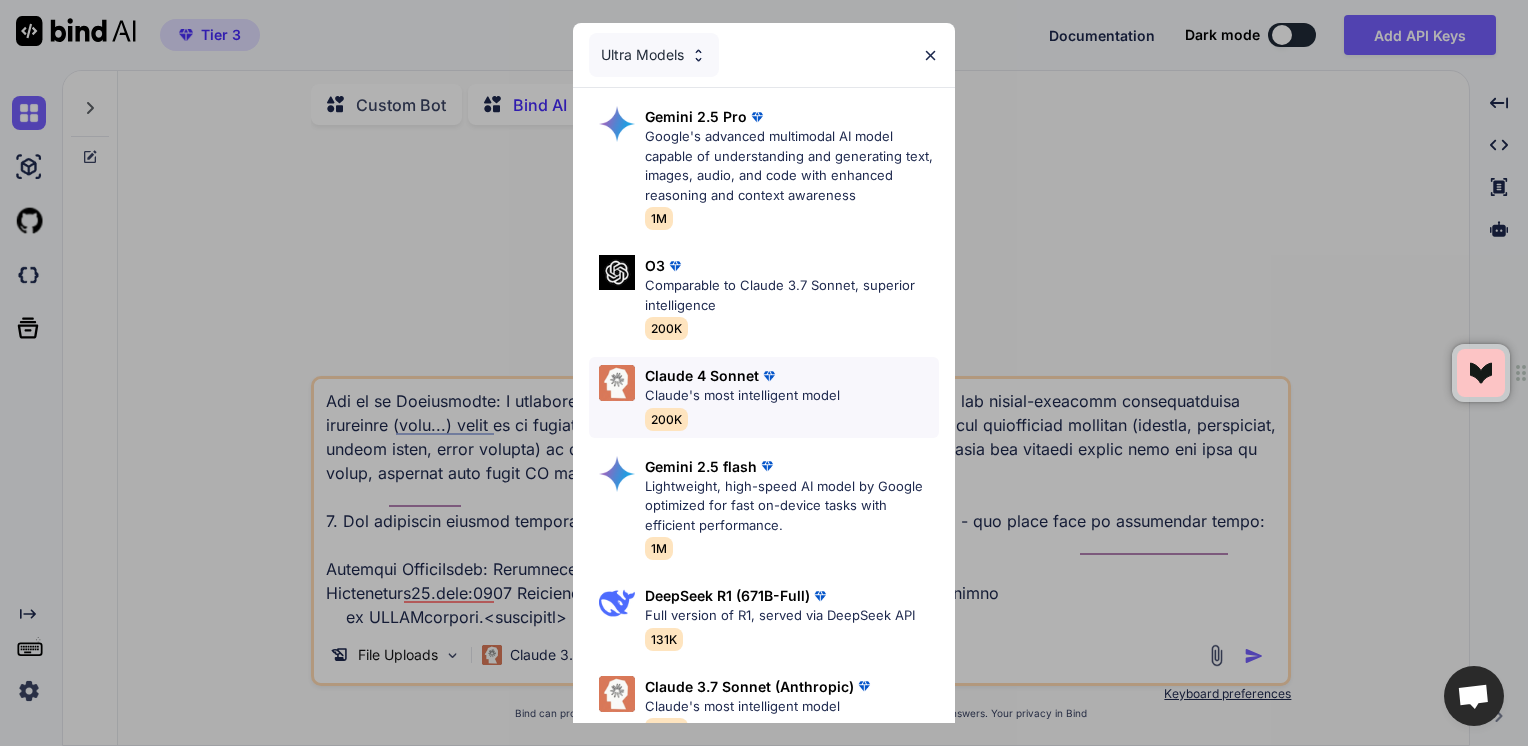 click on "Claude's most intelligent model" at bounding box center (742, 396) 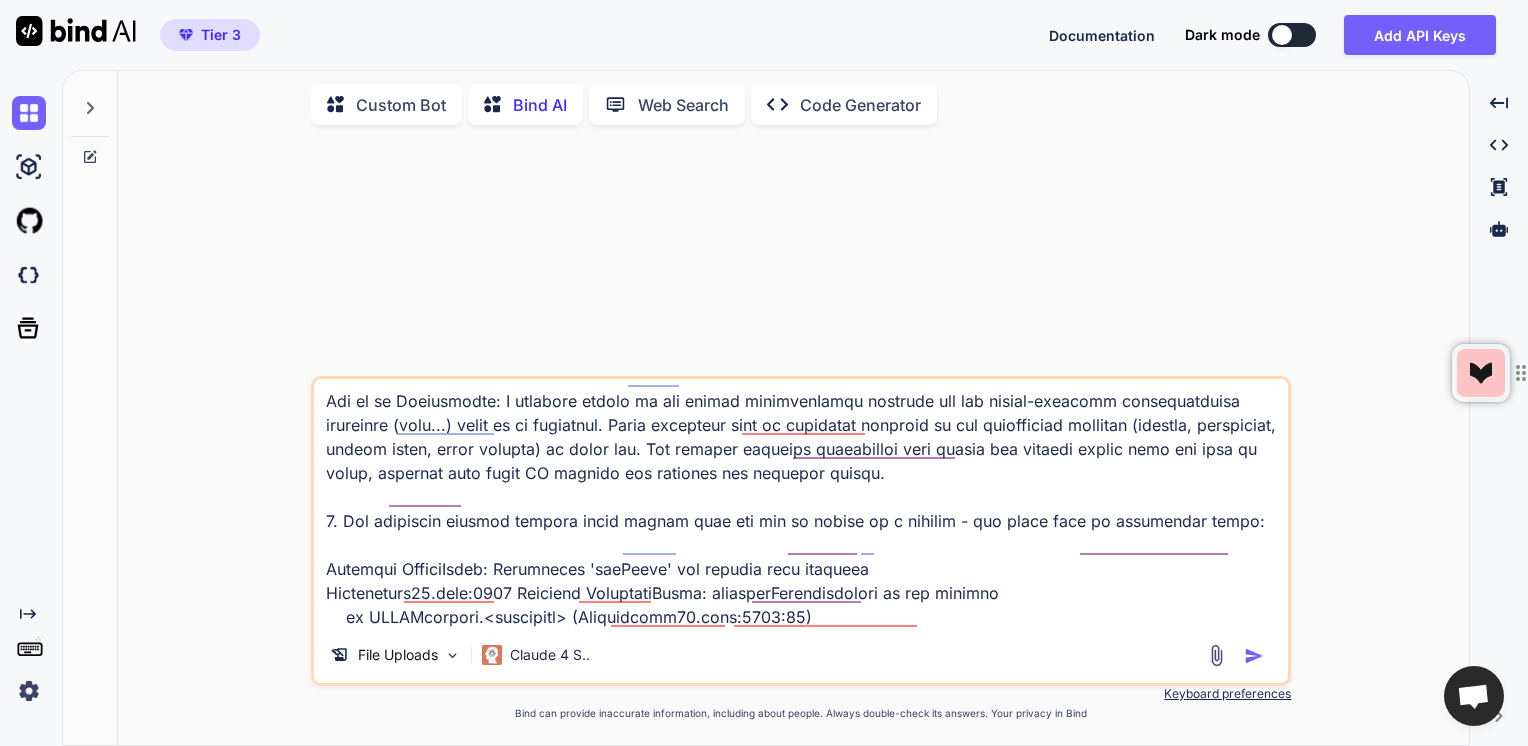 click at bounding box center (801, 503) 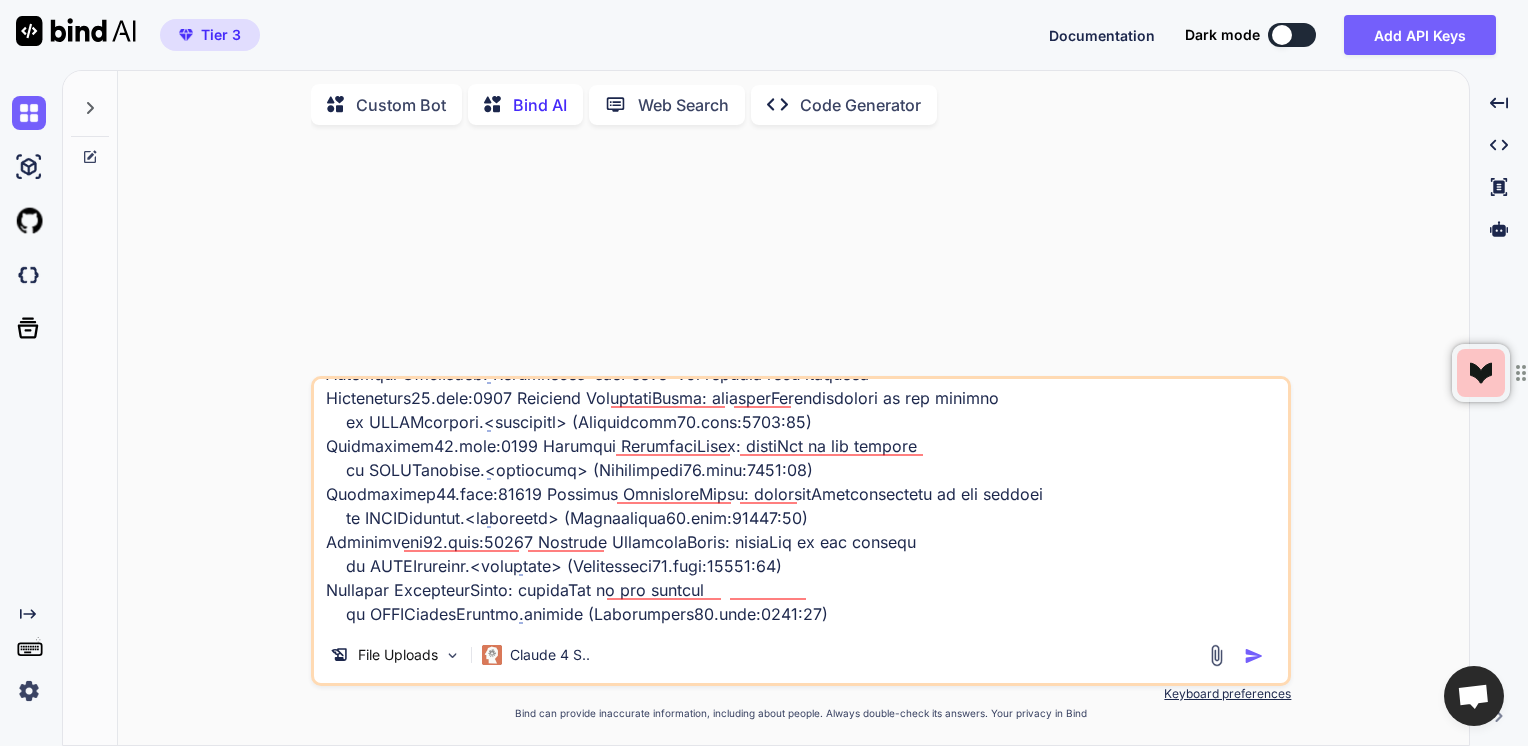 scroll, scrollTop: 2390, scrollLeft: 0, axis: vertical 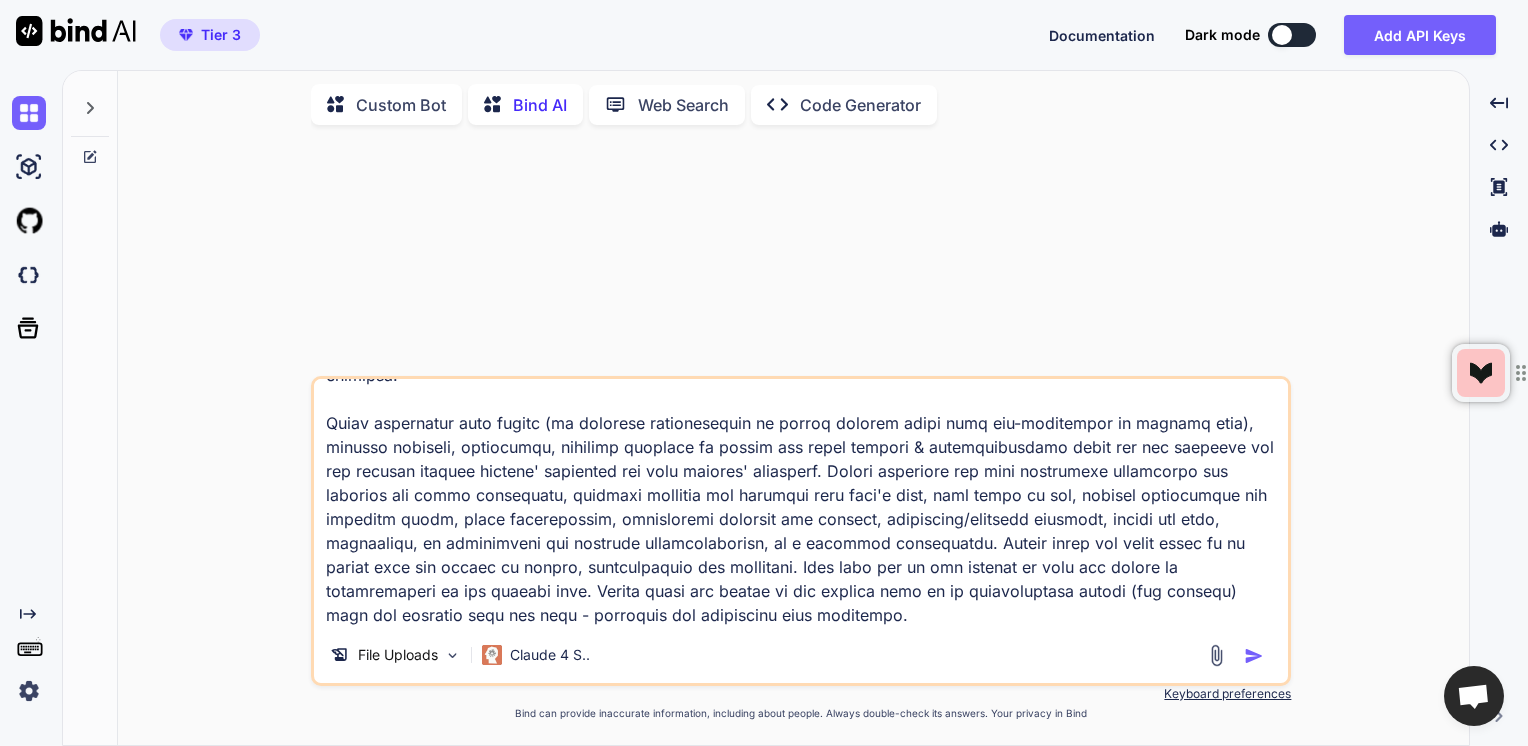 click at bounding box center [1254, 656] 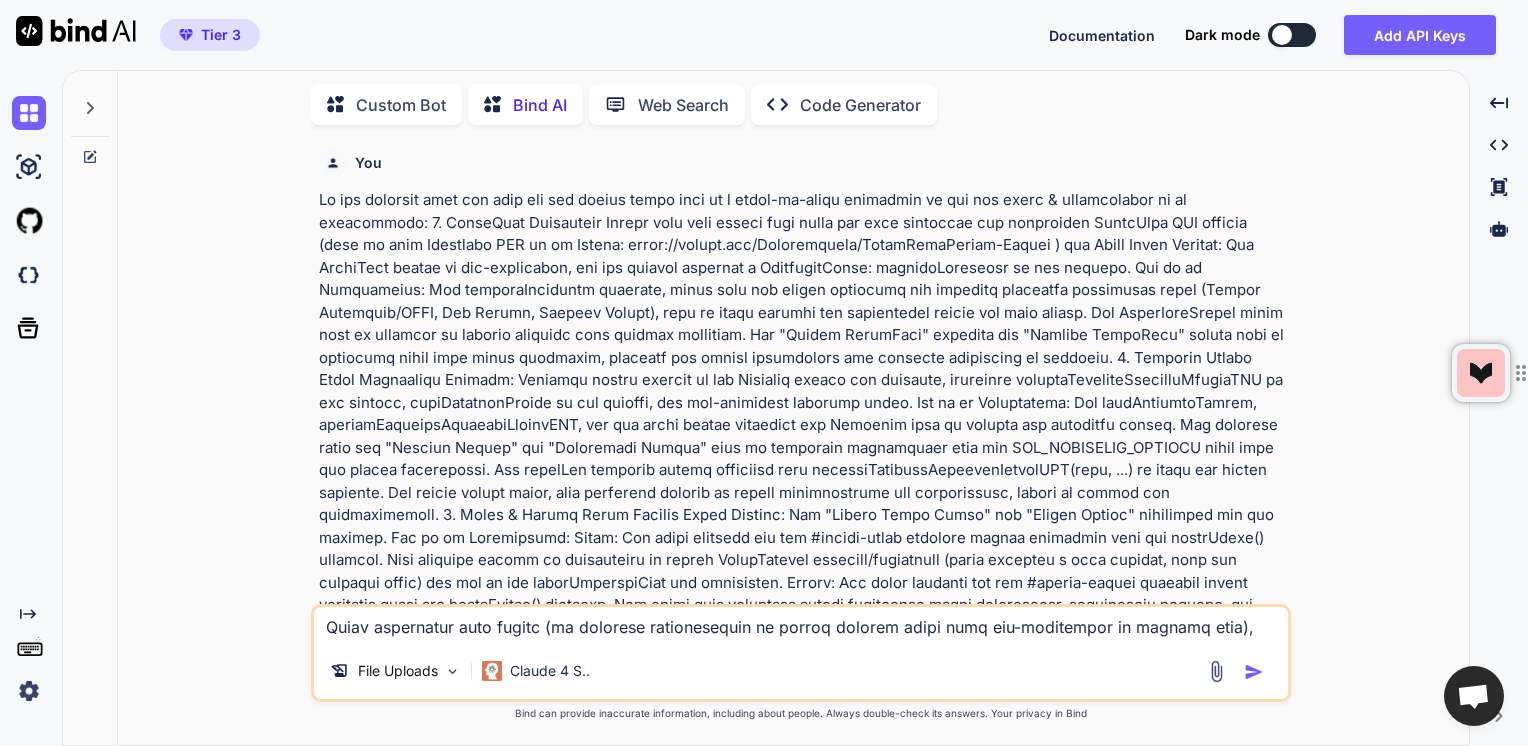 scroll, scrollTop: 0, scrollLeft: 0, axis: both 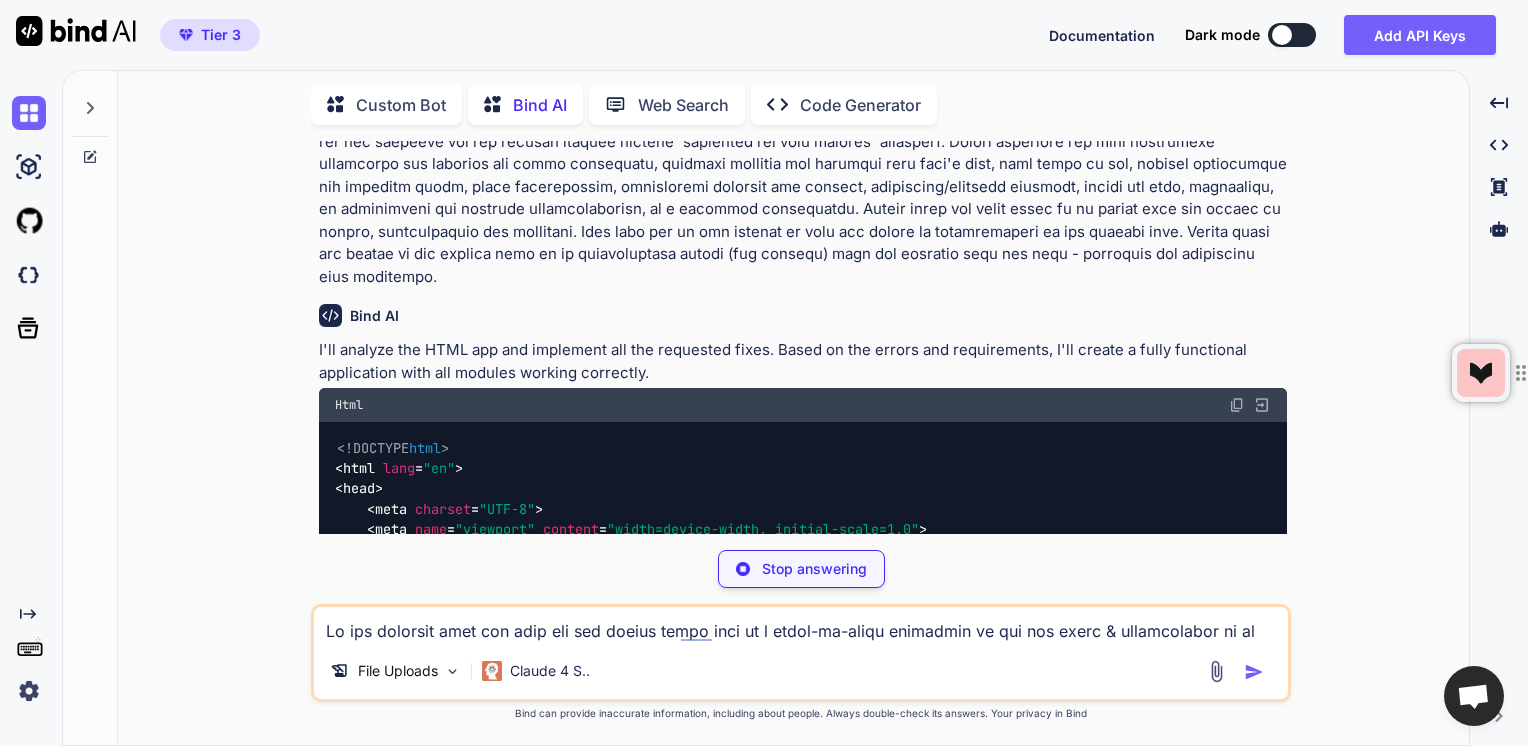 click on "<!DOCTYPE  html >
< html   lang = "en" >
< head >
< meta   charset = "UTF-8" >
< meta   name = "viewport"   content = "width=device-width, initial-scale=1.0" >
< title > Quantum Sephirotic Communicator Interface </ title >
< style >
/* Enhanced Theme System */
:root  {
--primary-color :  #4a90e2 ;
--secondary-color :  #7b68ee ;
--accent-color :  #ff6b6b ;
--background-color :  #f8f9fa ;
--text-color :  #333 ;
--border-color :  #ddd ;
--hover-color :  #357abd ;
--success-color :  #28a745 ;
--warning-color :  #ffc107 ;
--error-color :  #dc3545 ;
--info-color :  #17a2b8 ;
--light-bg :  #ffffff ;
--dark-bg :  #2c3e50 ;
--gradient-primary :  linear-gradient ( 135deg ,  #667eea   0% ,  #764ba2   100% );
--gradient-secondary :  linear-gradient ( 135deg ,  #f093fb   0% ,    100%" at bounding box center (803, 2314) 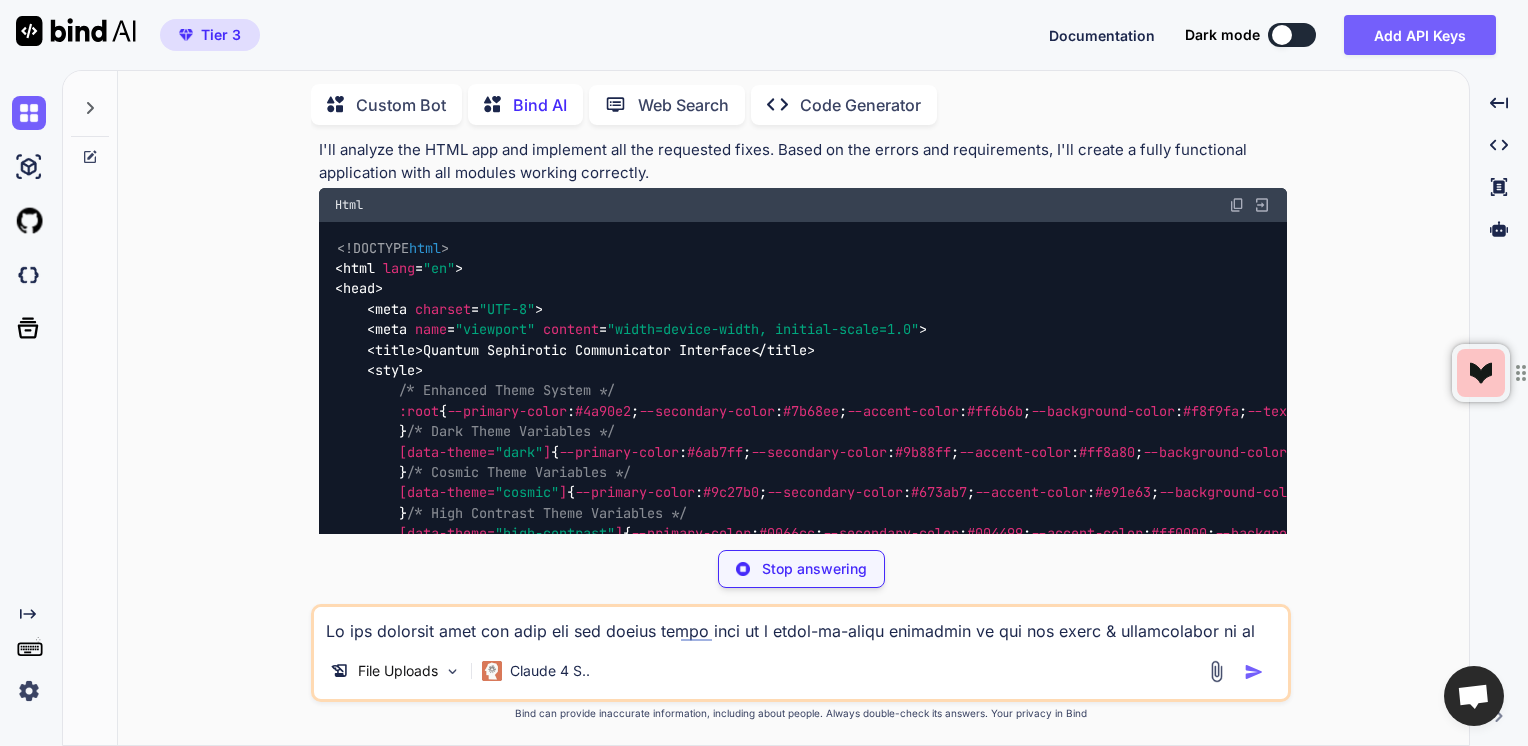 scroll, scrollTop: 1791, scrollLeft: 0, axis: vertical 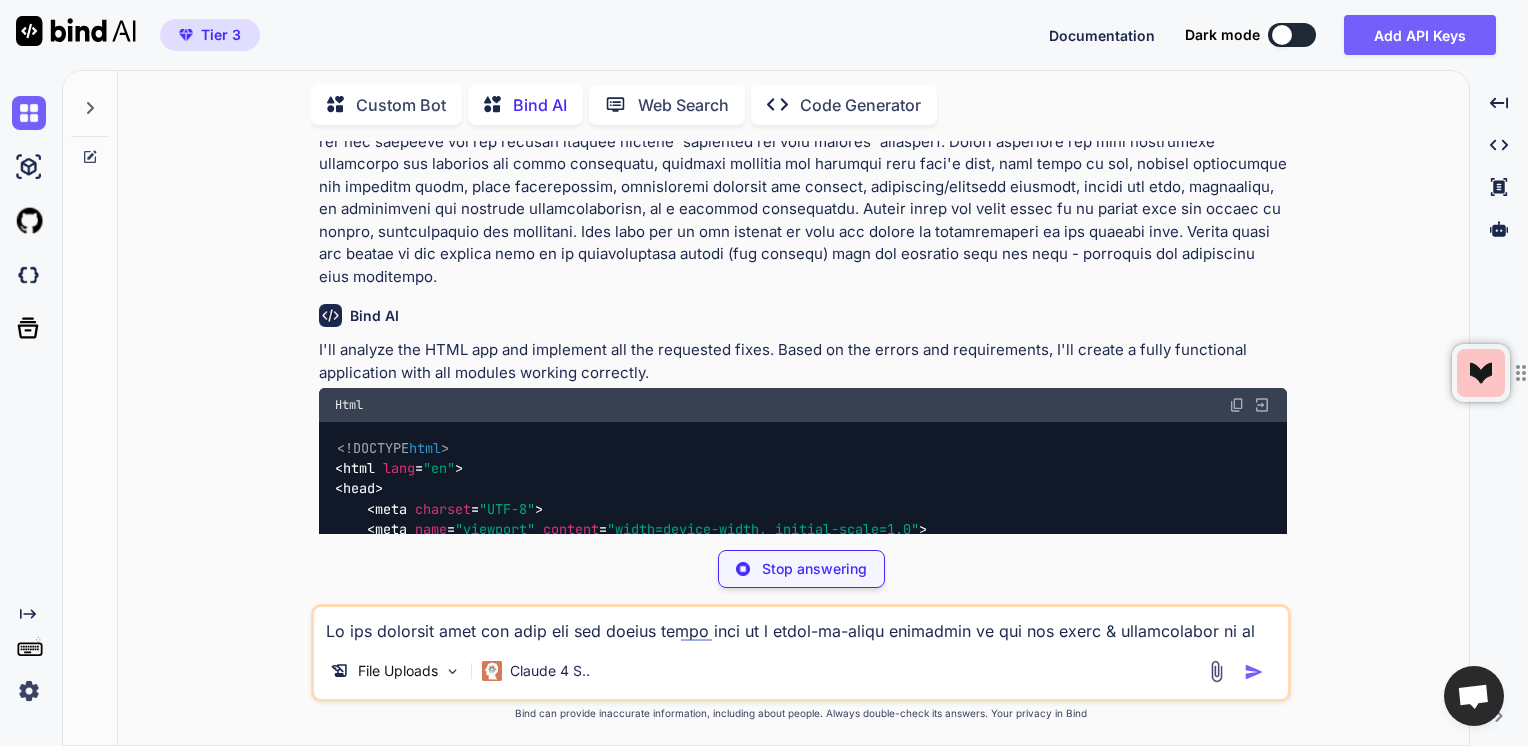 click on "<!DOCTYPE  html >
< html   lang = "en" >
< head >
< meta   charset = "UTF-8" >
< meta   name = "viewport"   content = "width=device-width, initial-scale=1.0" >
< title > Quantum Sephirotic Communicator Interface </ title >
< style >
/* Enhanced Theme System */
:root  {
--primary-color :  #4a90e2 ;
--secondary-color :  #7b68ee ;
--accent-color :  #ff6b6b ;
--background-color :  #f8f9fa ;
--text-color :  #333 ;
--border-color :  #ddd ;
--hover-color :  #357abd ;
--success-color :  #28a745 ;
--warning-color :  #ffc107 ;
--error-color :  #dc3545 ;
--info-color :  #17a2b8 ;
--light-bg :  #ffffff ;
--dark-bg :  #2c3e50 ;
--gradient-primary :  linear-gradient ( 135deg ,  #667eea   0% ,  #764ba2   100% );
--gradient-secondary :  linear-gradient ( 135deg ,  #f093fb   0% ,    100%" at bounding box center (803, 7126) 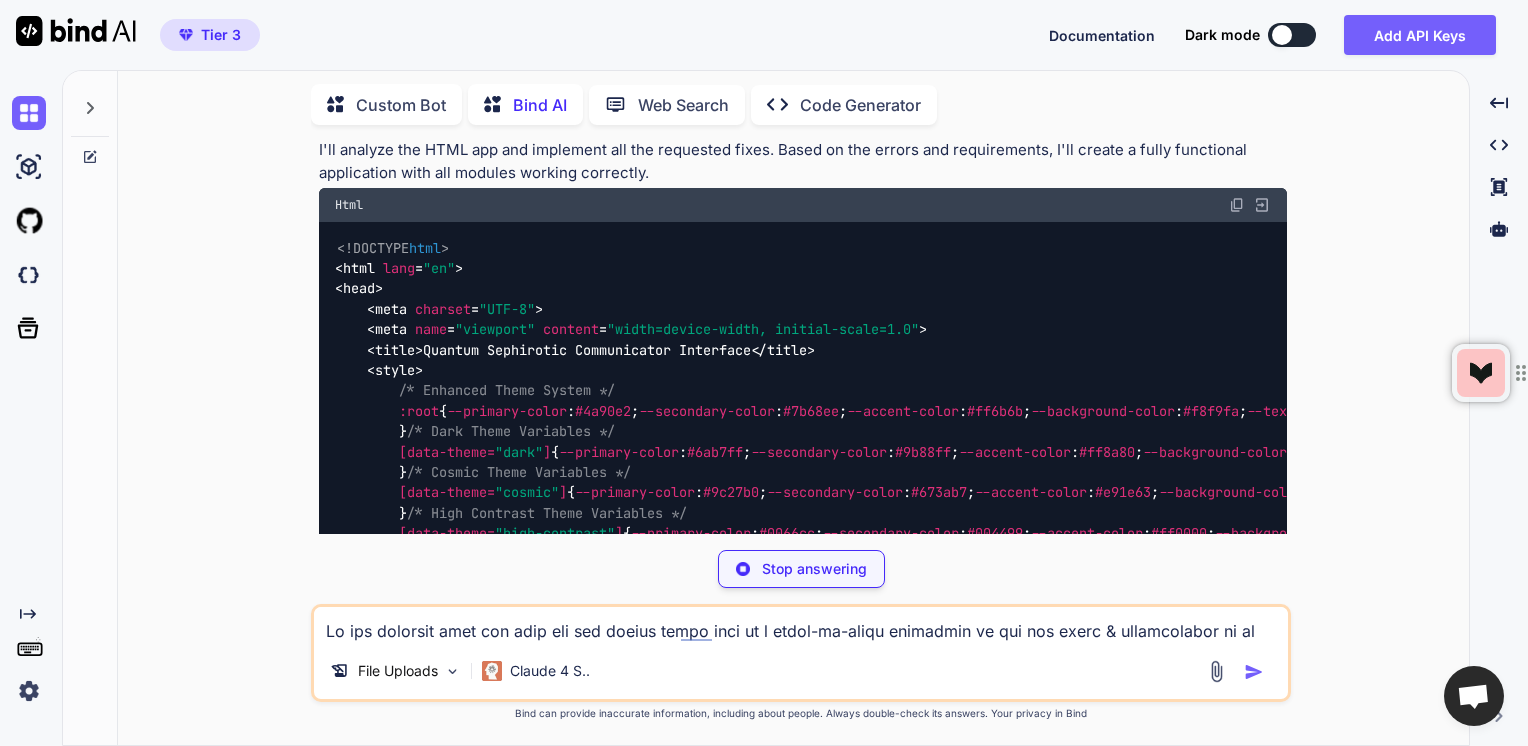 click on "#7b68ee" at bounding box center [811, 411] 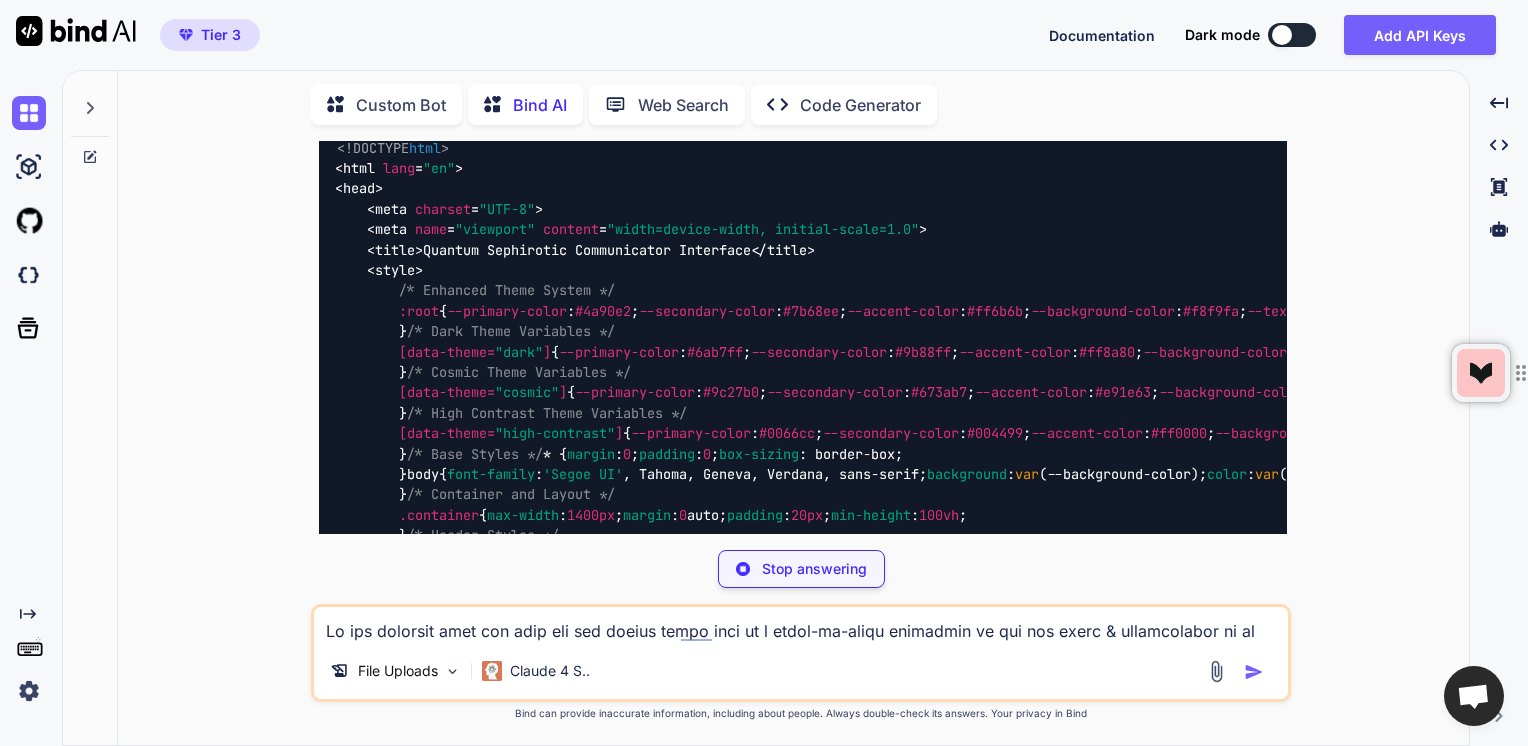 click on "#f8f9fa" at bounding box center [1211, 311] 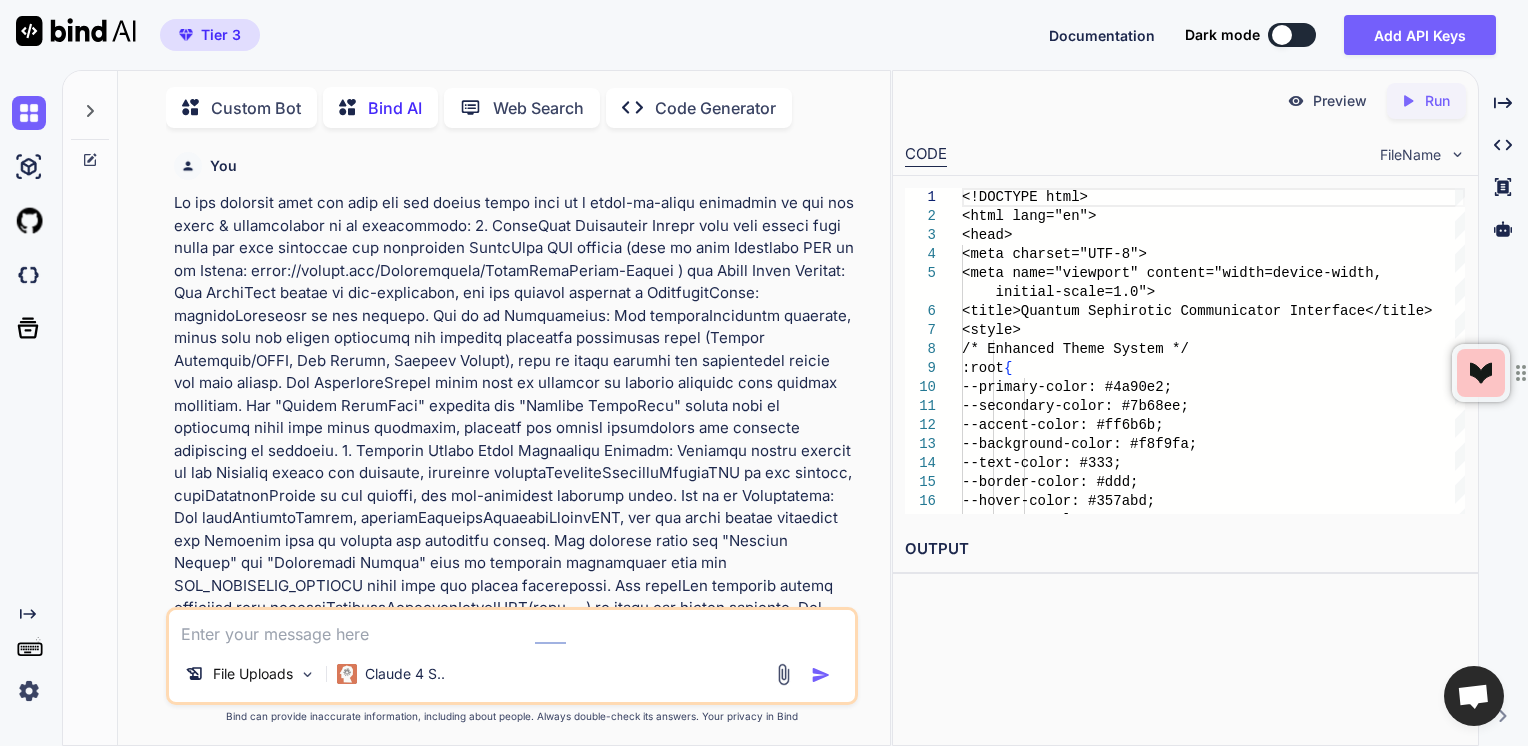 scroll, scrollTop: 0, scrollLeft: 0, axis: both 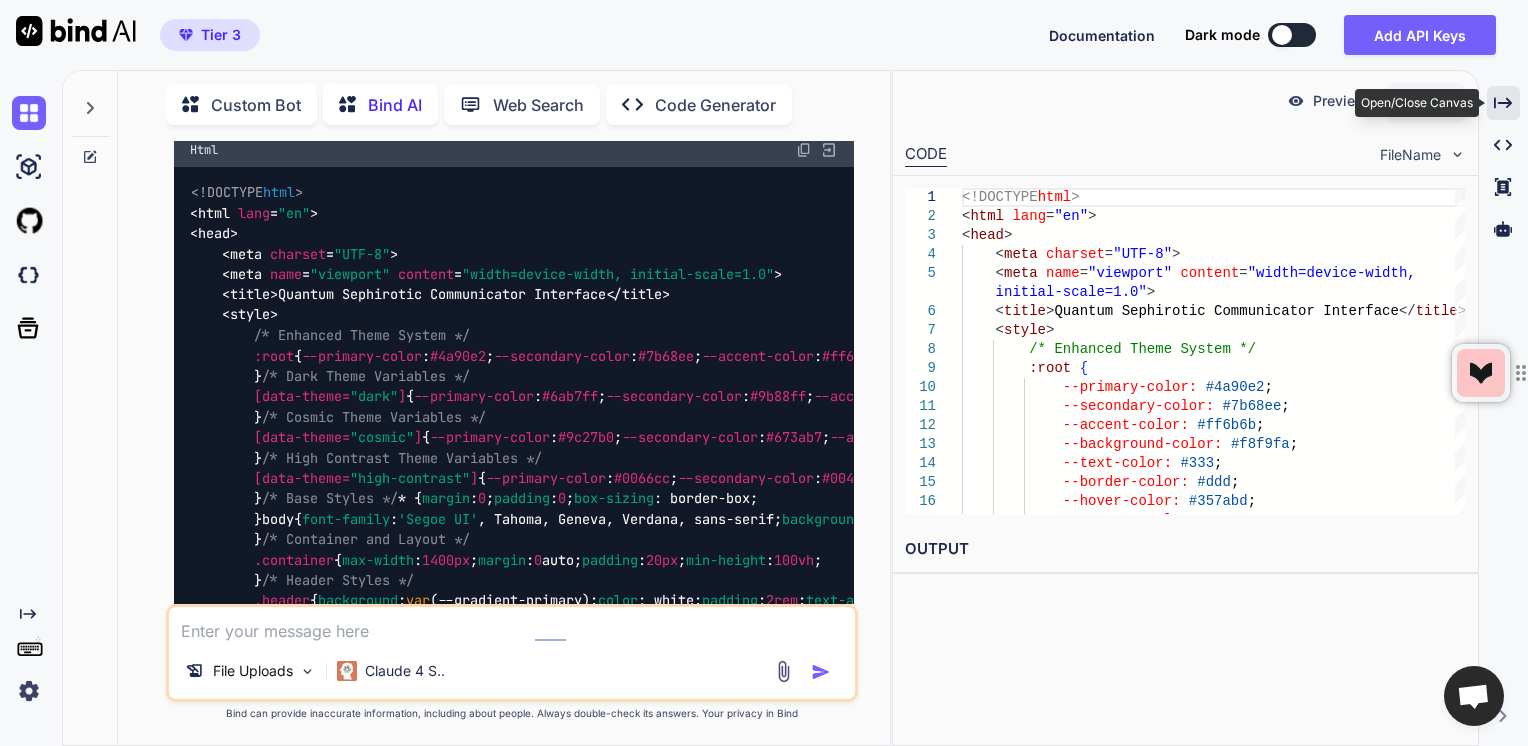 click on "Created with Pixso." 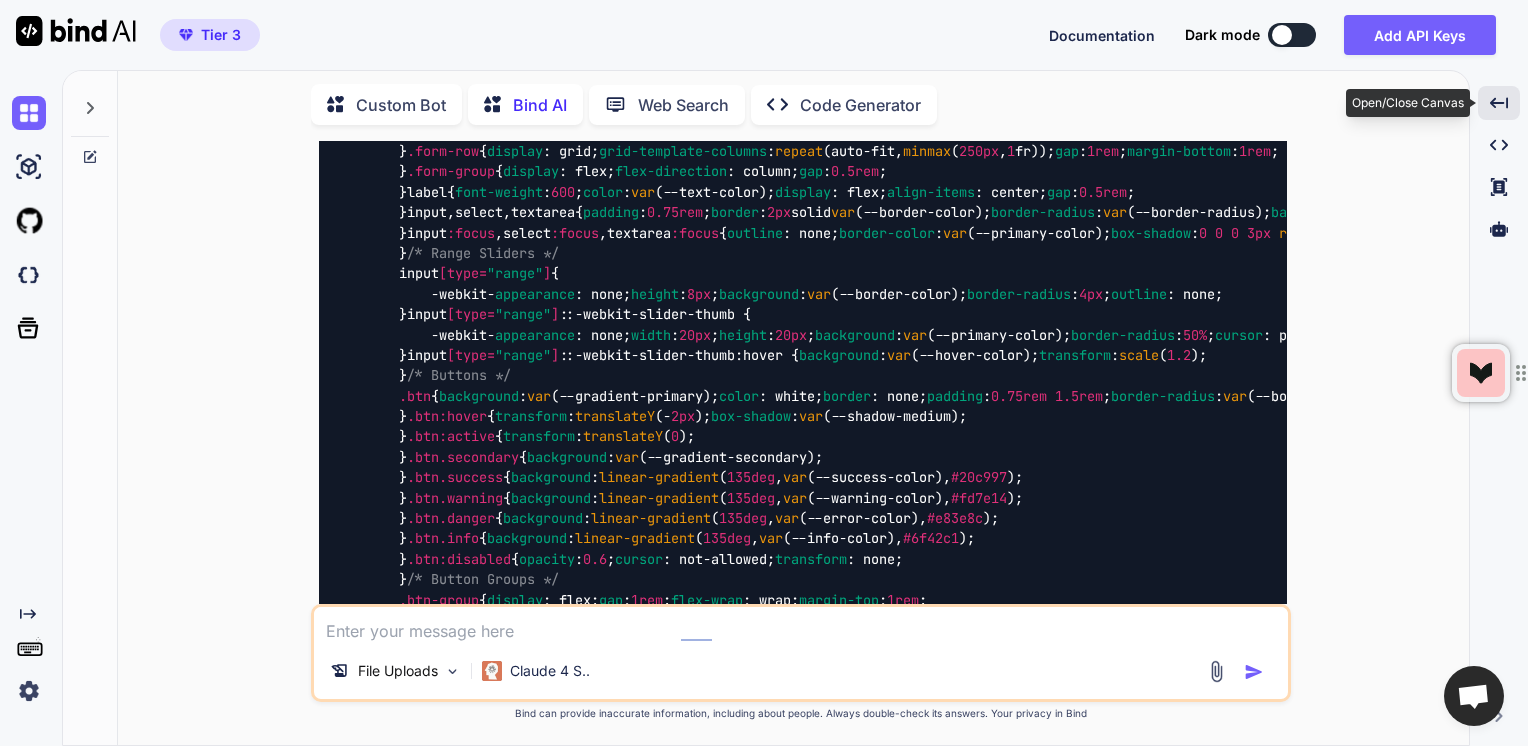 scroll, scrollTop: 2091, scrollLeft: 0, axis: vertical 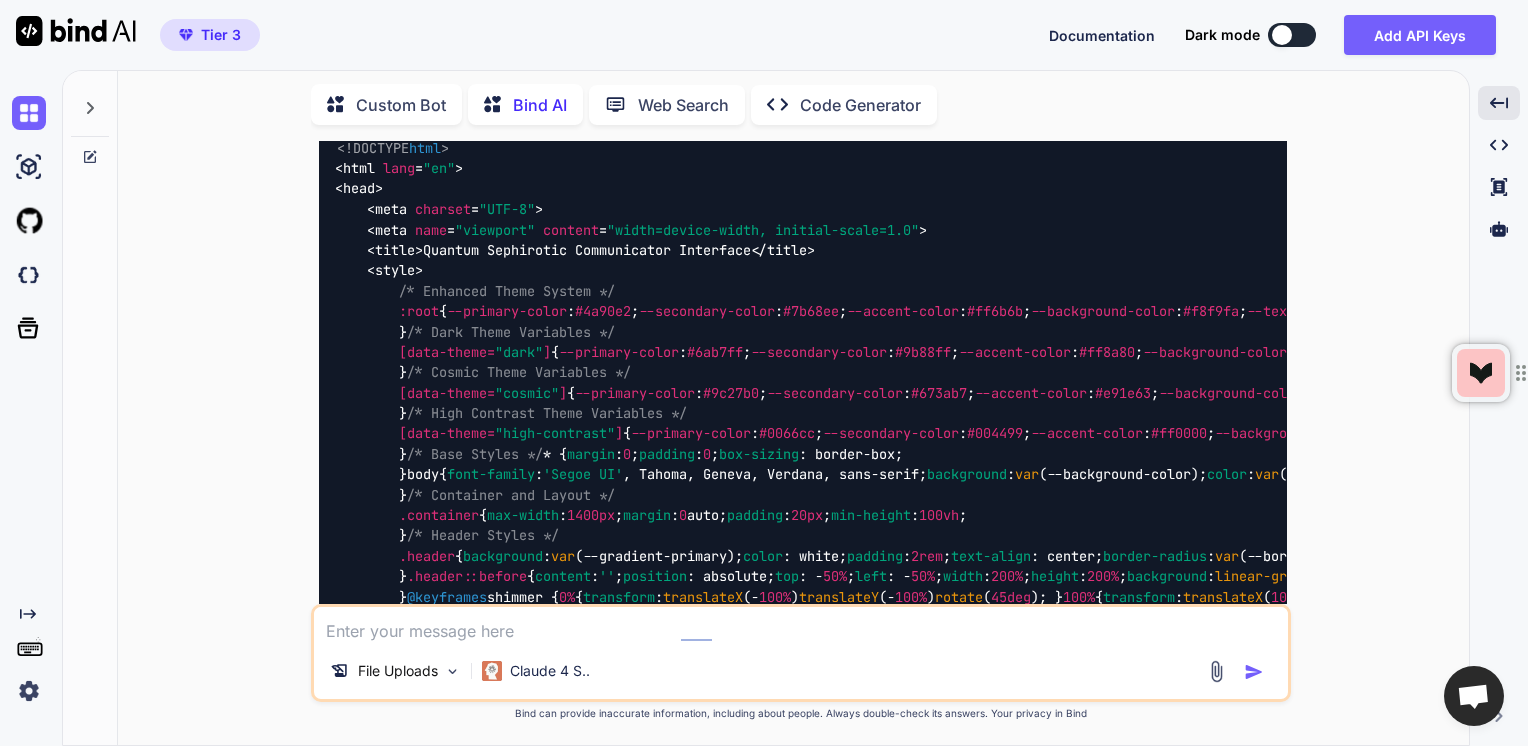 click on "<!DOCTYPE  html >
< html   lang = "en" >
< head >
< meta   charset = "UTF-8" >
< meta   name = "viewport"   content = "width=device-width, initial-scale=1.0" >
< title > Quantum Sephirotic Communicator Interface </ title >
< style >
/* Enhanced Theme System */
:root  {
--primary-color :  #4a90e2 ;
--secondary-color :  #7b68ee ;
--accent-color :  #ff6b6b ;
--background-color :  #f8f9fa ;
--text-color :  #333 ;
--border-color :  #ddd ;
--hover-color :  #357abd ;
--success-color :  #28a745 ;
--warning-color :  #ffc107 ;
--error-color :  #dc3545 ;
--info-color :  #17a2b8 ;
--light-bg :  #ffffff ;
--dark-bg :  #2c3e50 ;
--gradient-primary :  linear-gradient ( 135deg ,  #667eea   0% ,  #764ba2   100% );
--gradient-secondary :  linear-gradient ( 135deg ,  #f093fb   0% ,    100%" at bounding box center (803, 17286) 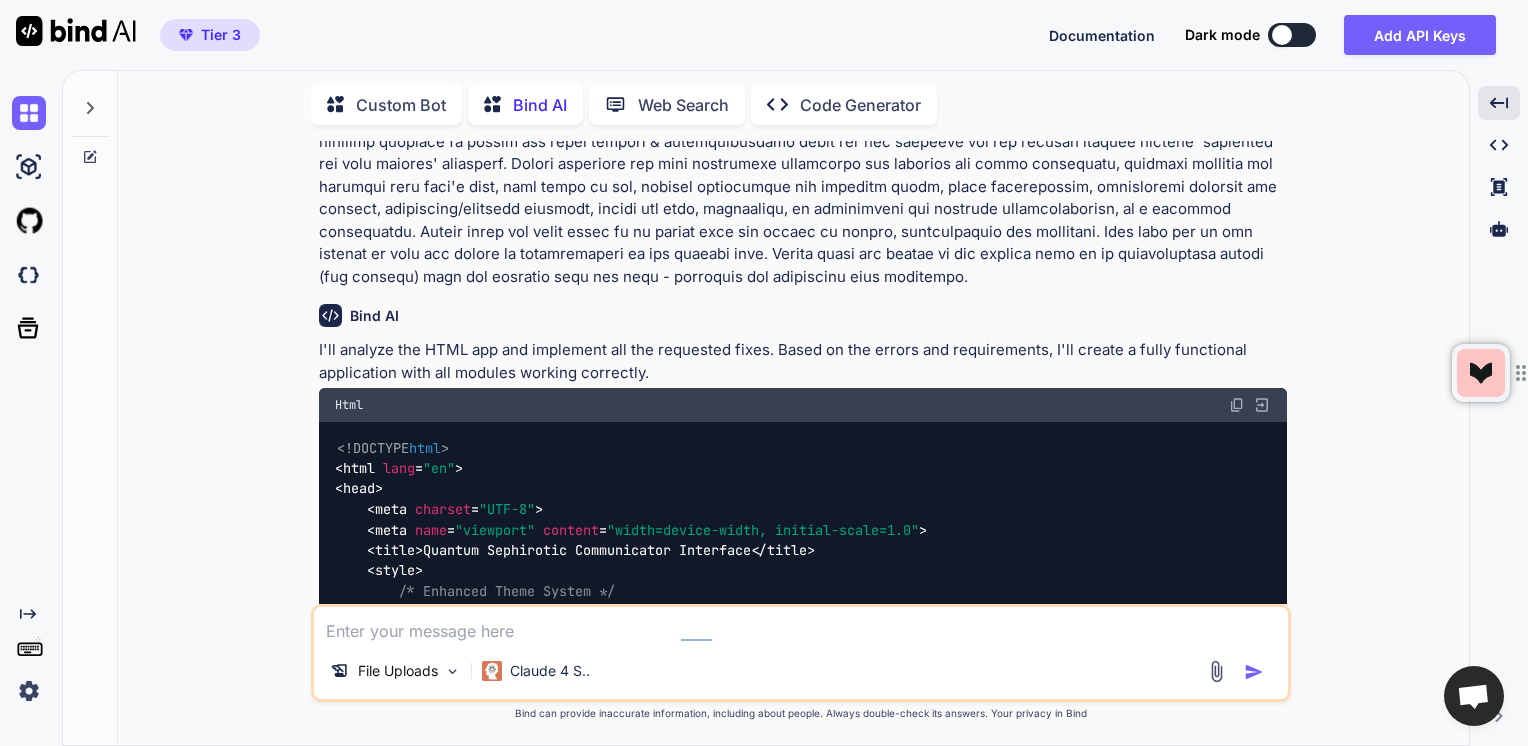 click at bounding box center (1237, 405) 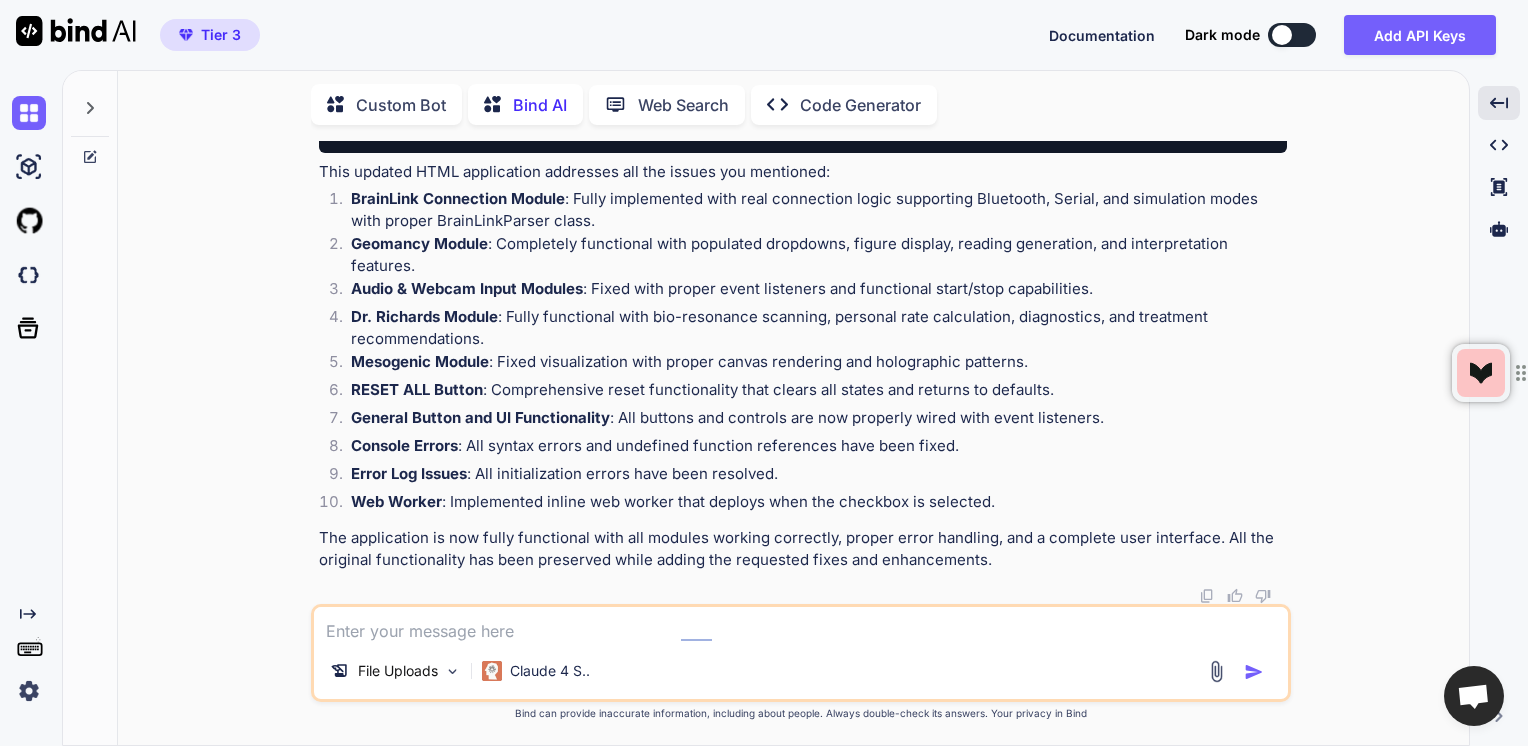 scroll, scrollTop: 89171, scrollLeft: 0, axis: vertical 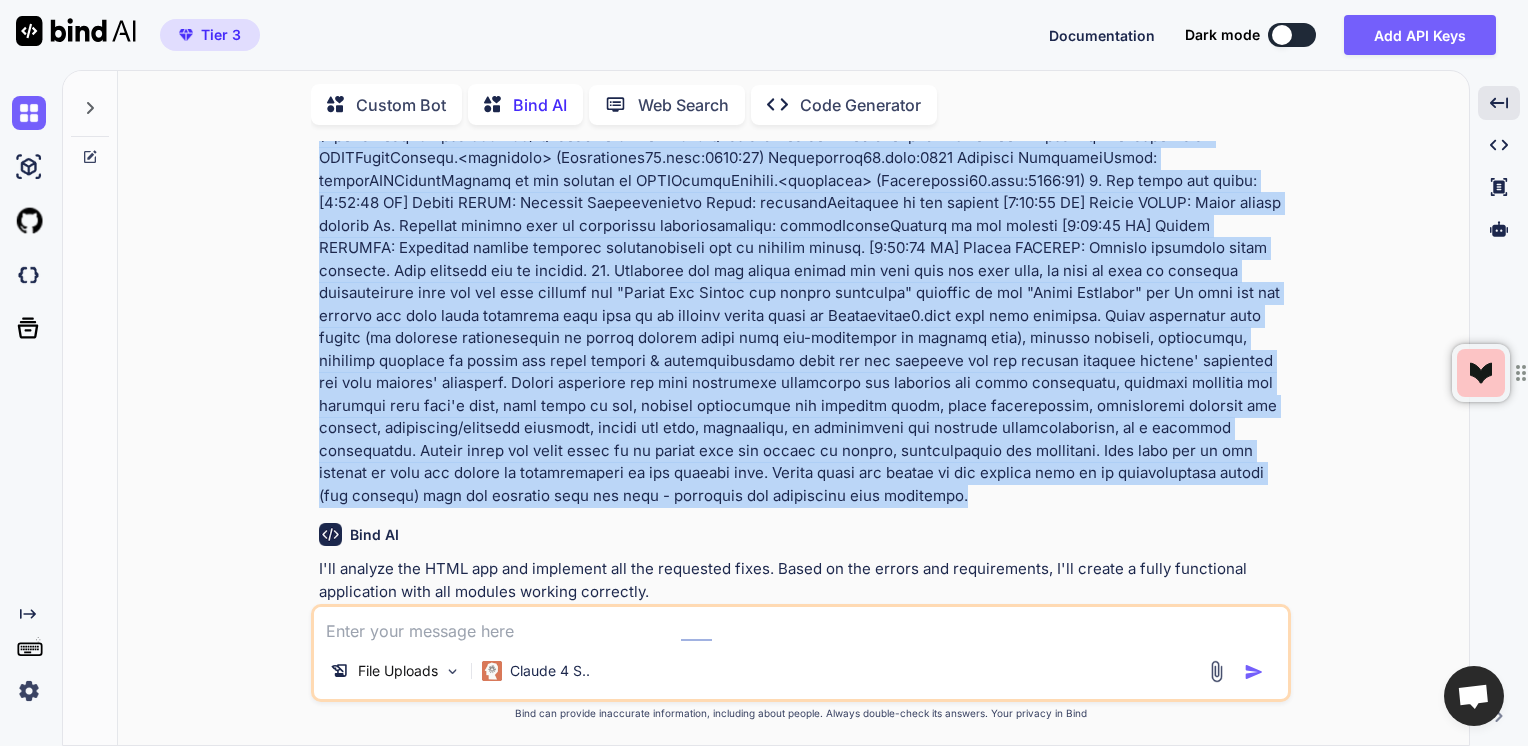 drag, startPoint x: 320, startPoint y: 199, endPoint x: 998, endPoint y: 470, distance: 730.1541 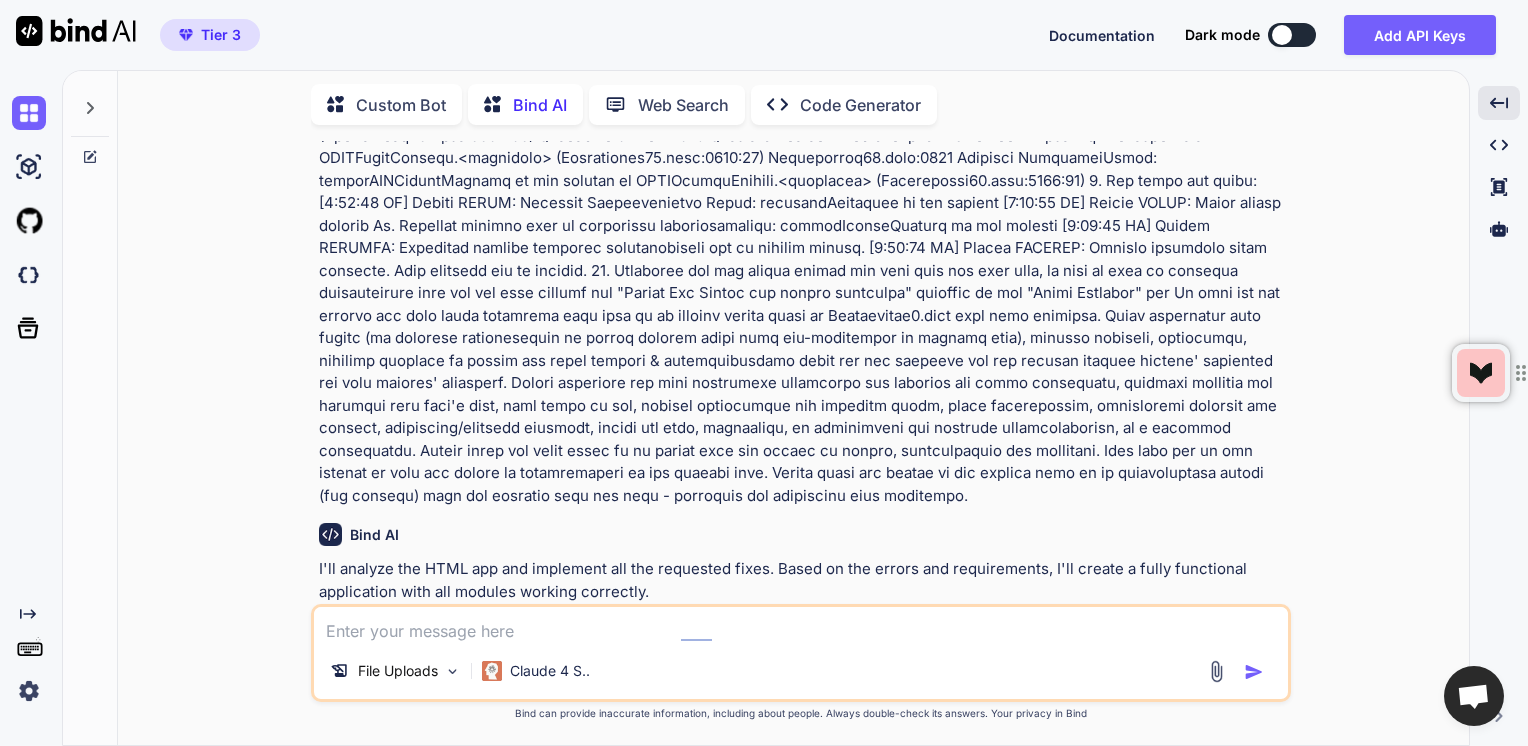 click 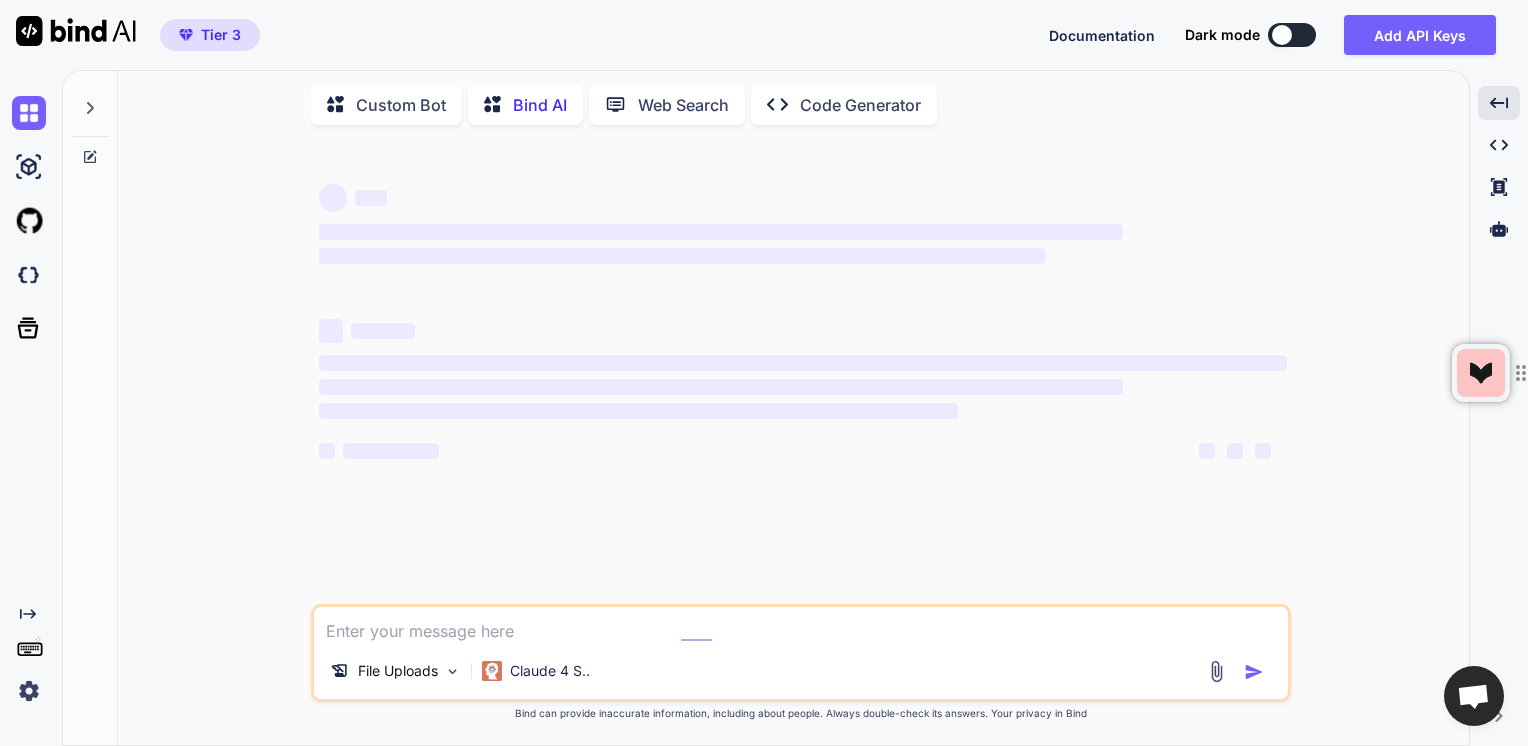 scroll, scrollTop: 0, scrollLeft: 0, axis: both 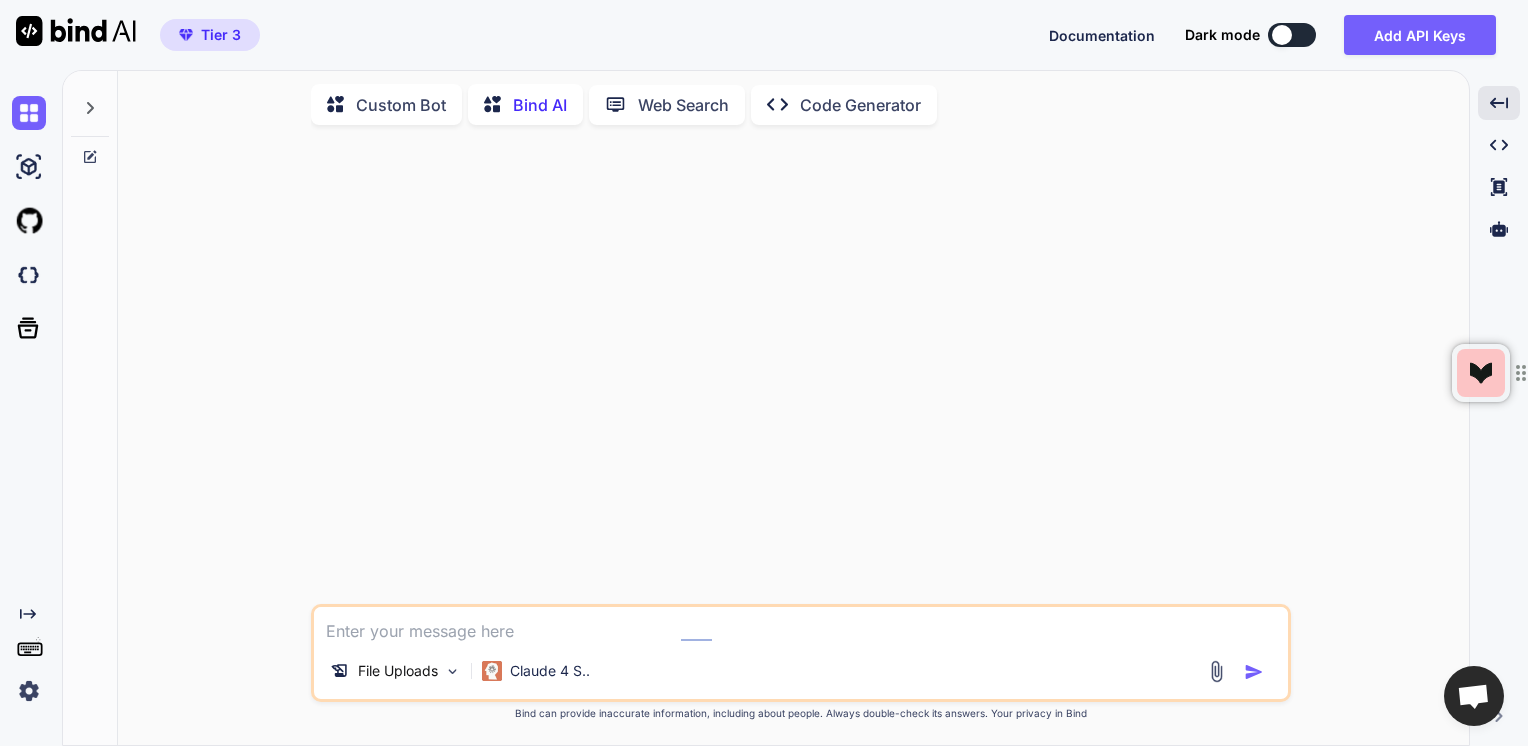 click at bounding box center (801, 625) 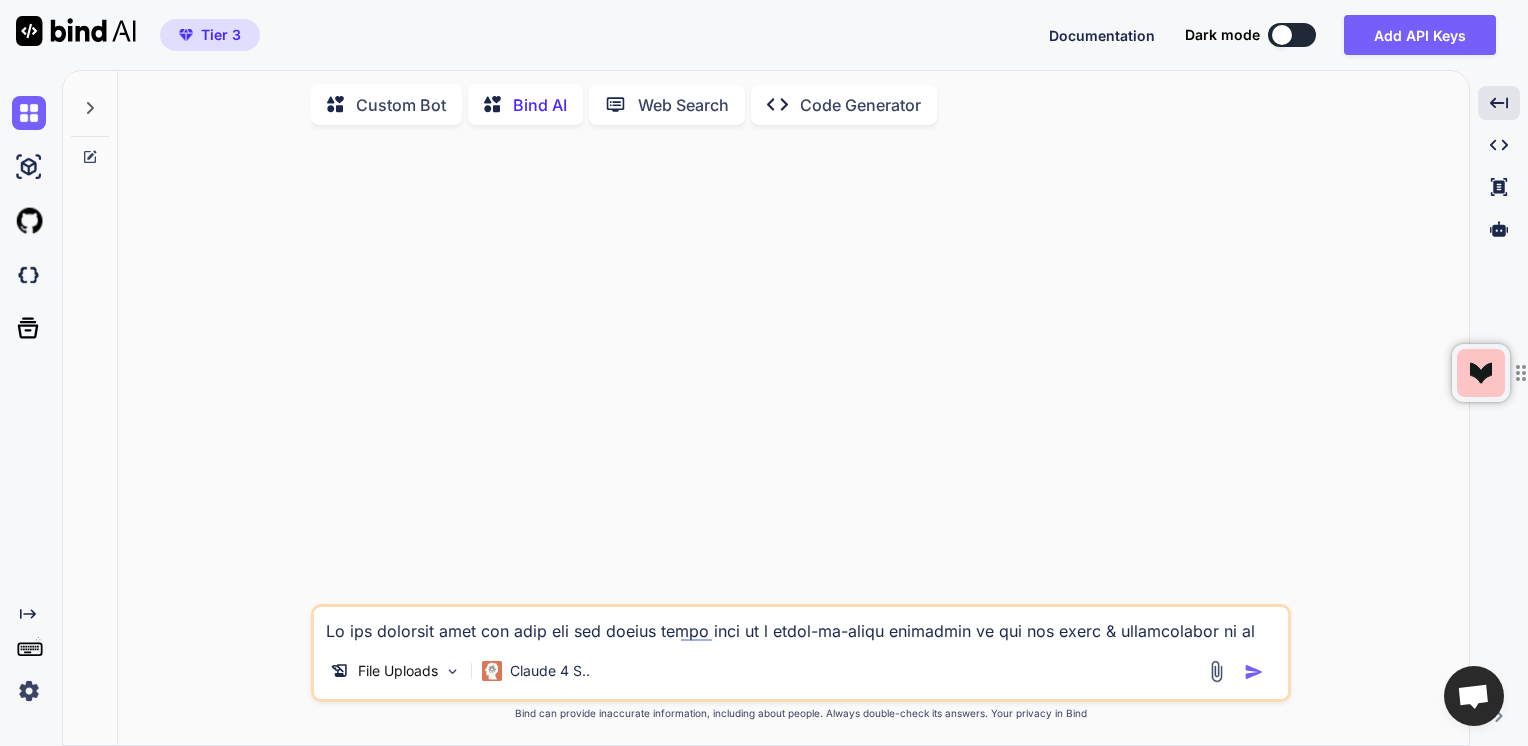 type on "x" 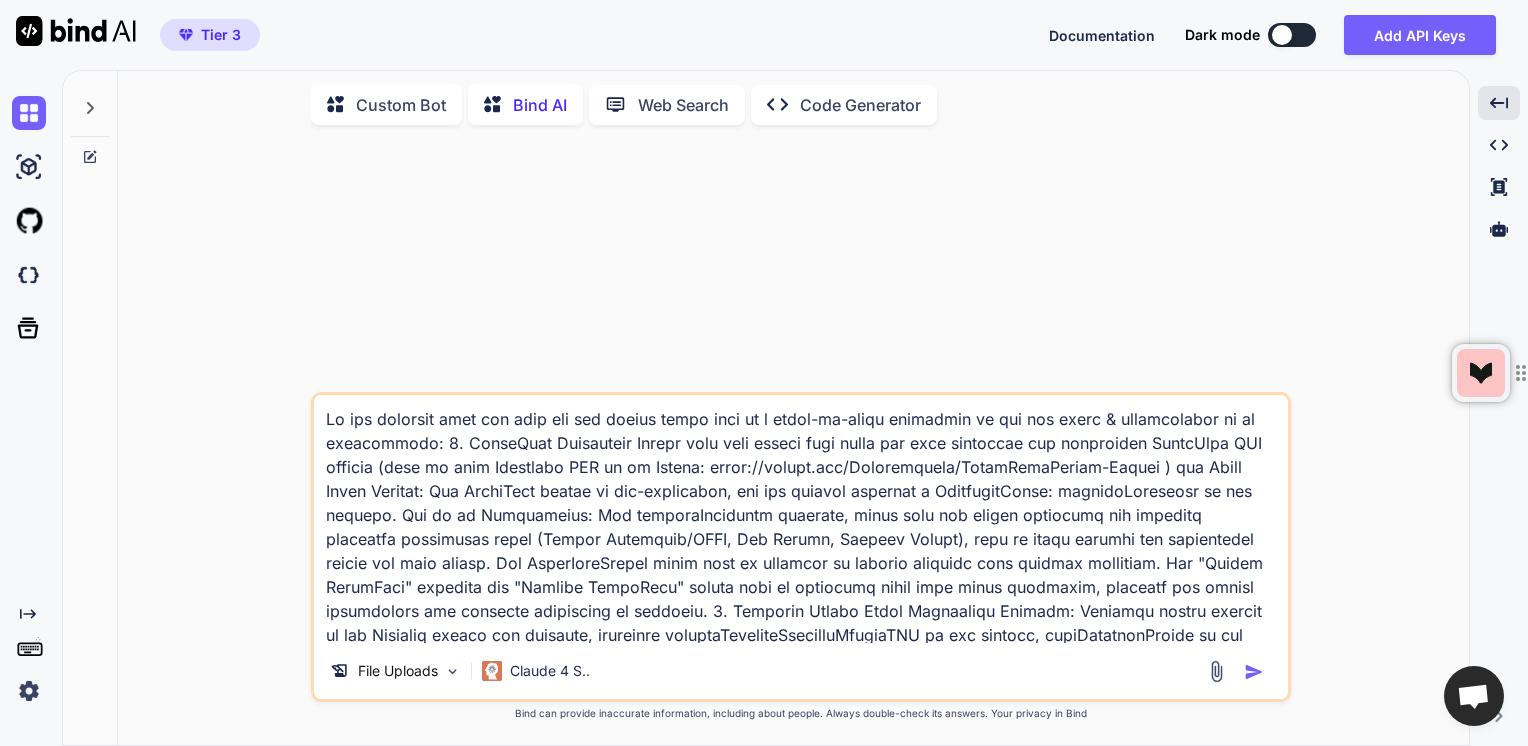 scroll, scrollTop: 1970, scrollLeft: 0, axis: vertical 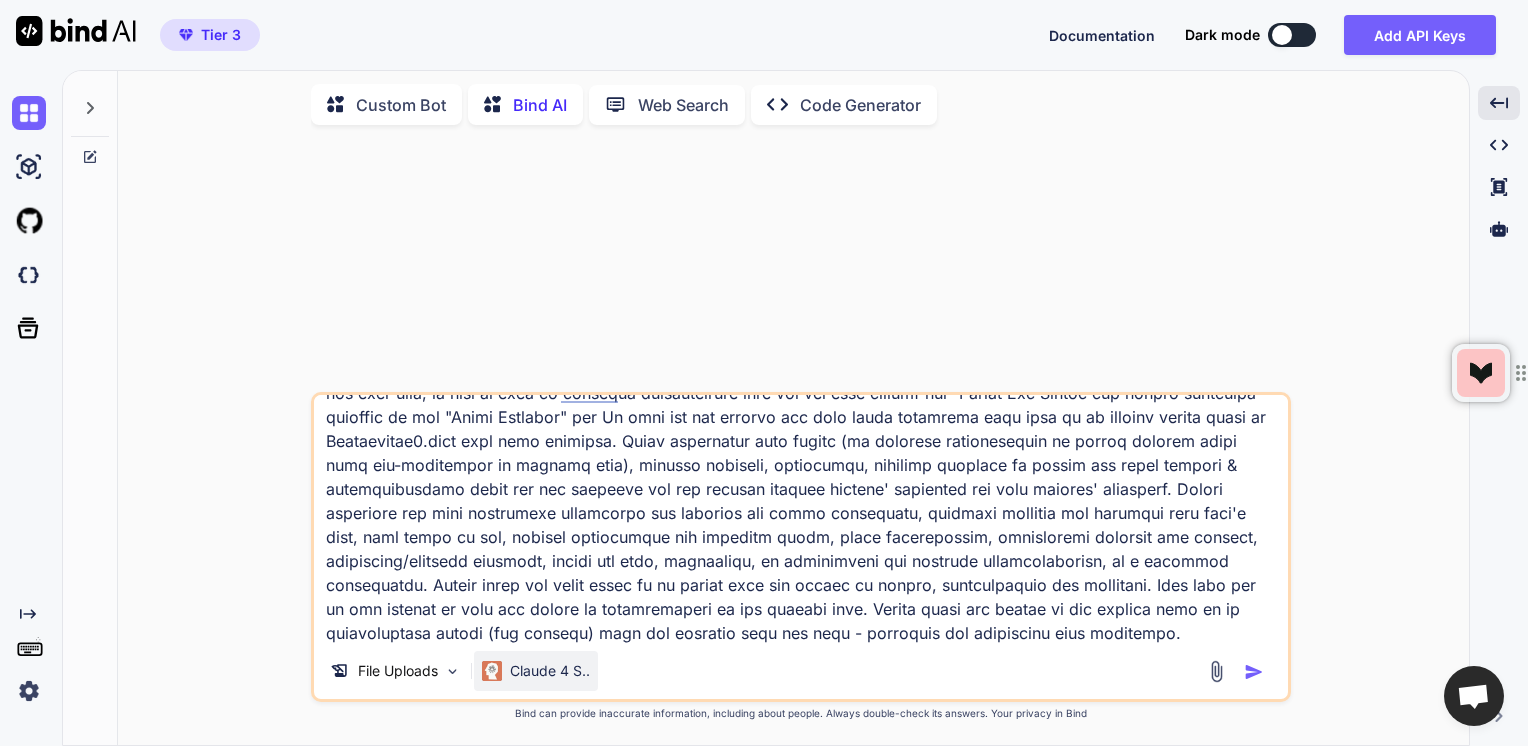 type on "In the attached html app main and web worker files here is a point-by-point breakdown of all the fixes & enhancements to be implemented: 1. BrainLink Connection Module must have actual real logic for both acquiring and processing BrainLink PRO signals (just in case Brainlink SDK is on Github: https://github.com/Macrotellect/BrainLinkParser-Python ) and Fully Fixed Problem: The BrainLink module is non-functional, and the console reported a ReferenceError: connectBrainlink is not defined. Fix to be Implemented: The connectBrainlink function, along with its helper functions for handling different connection types (Direct Bluetooth/GATT, Web Serial, Android Bridge), must be fully defined and implemented within the main script. The BrainLinkParser class must be included to process incoming data packets correctly. The "Enable BrainLink" checkbox and "Connect BrainLink" button must be correctly wired with event listeners, ensuring the module initializes and attempts connection as intended. 2. Geomancy Module Full..." 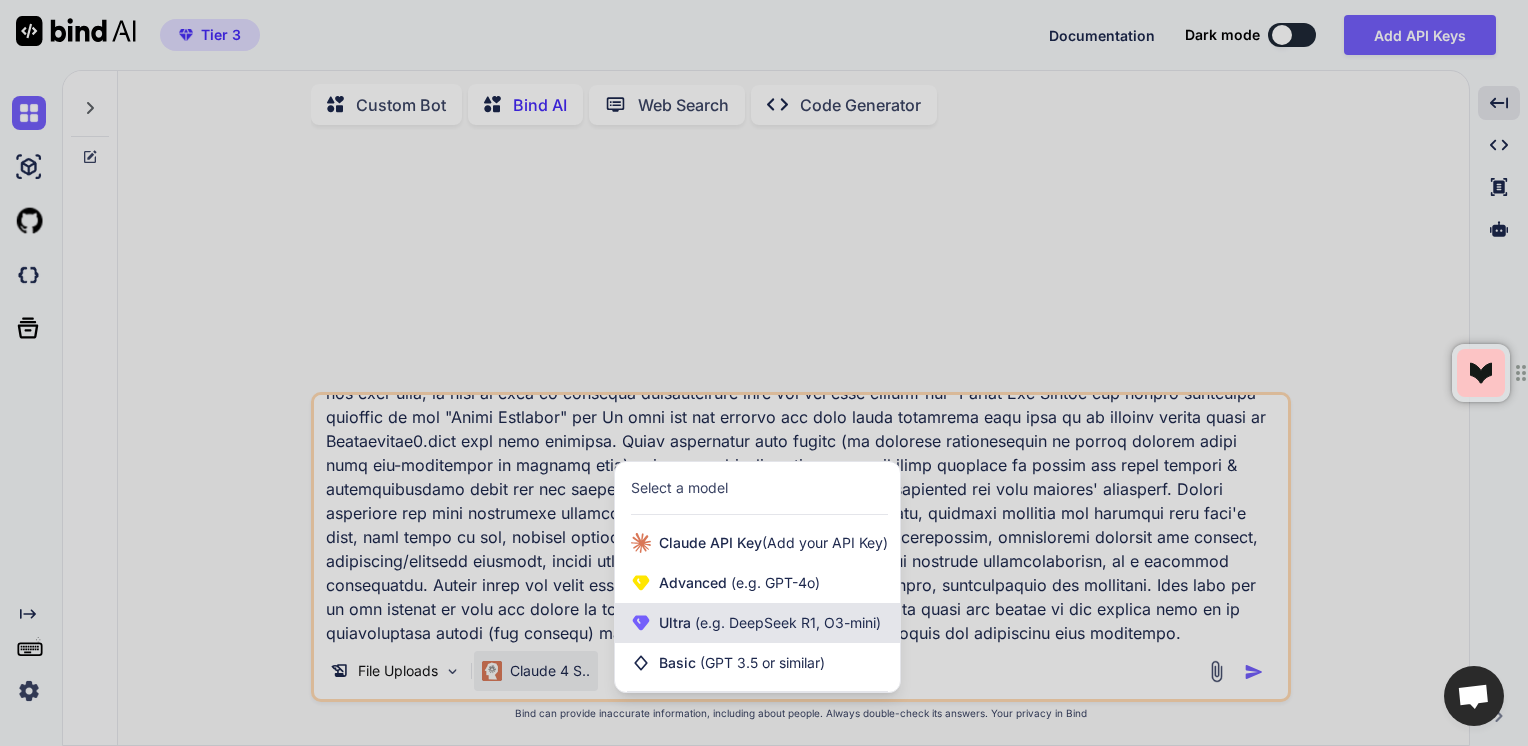click on "(e.g. DeepSeek R1, O3-mini)" at bounding box center (786, 622) 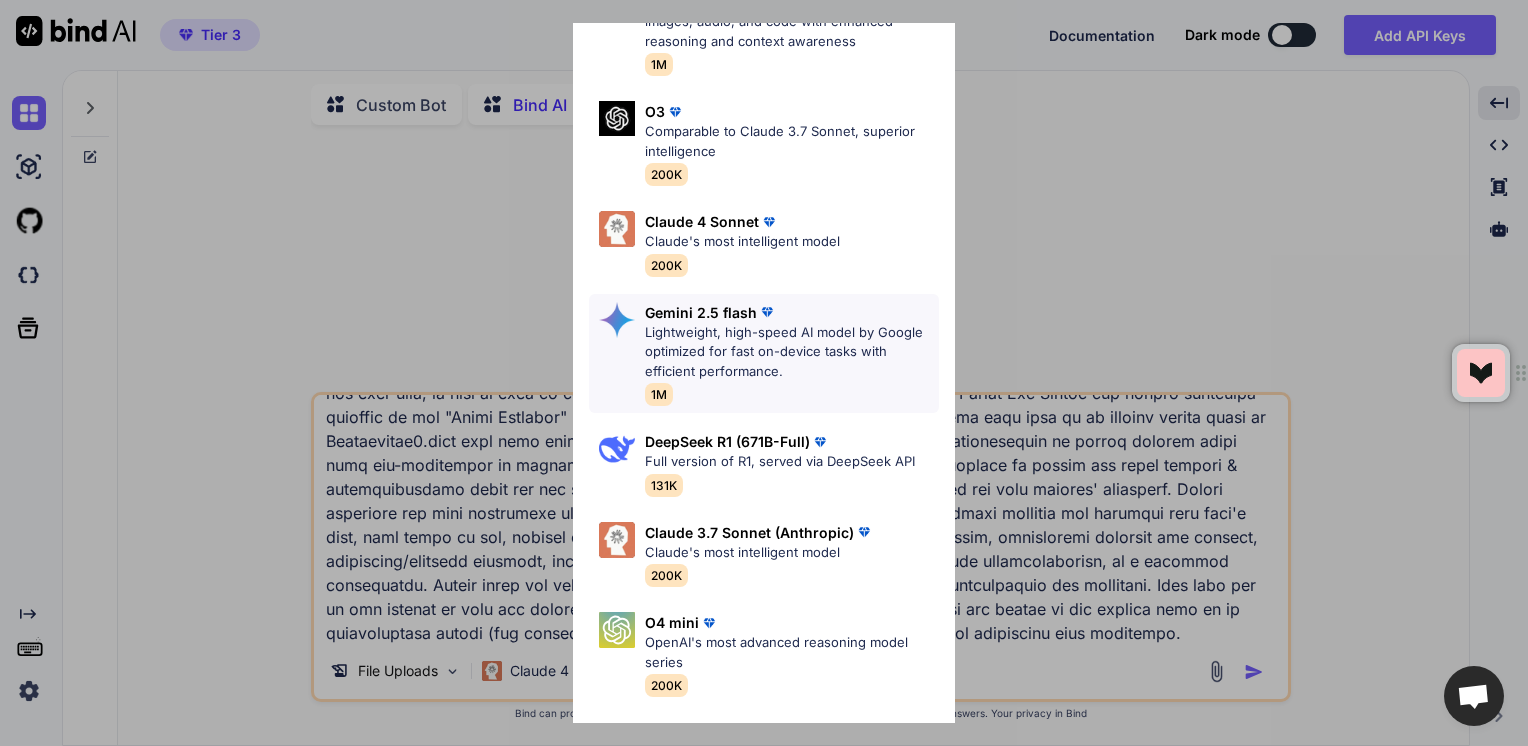 scroll, scrollTop: 248, scrollLeft: 0, axis: vertical 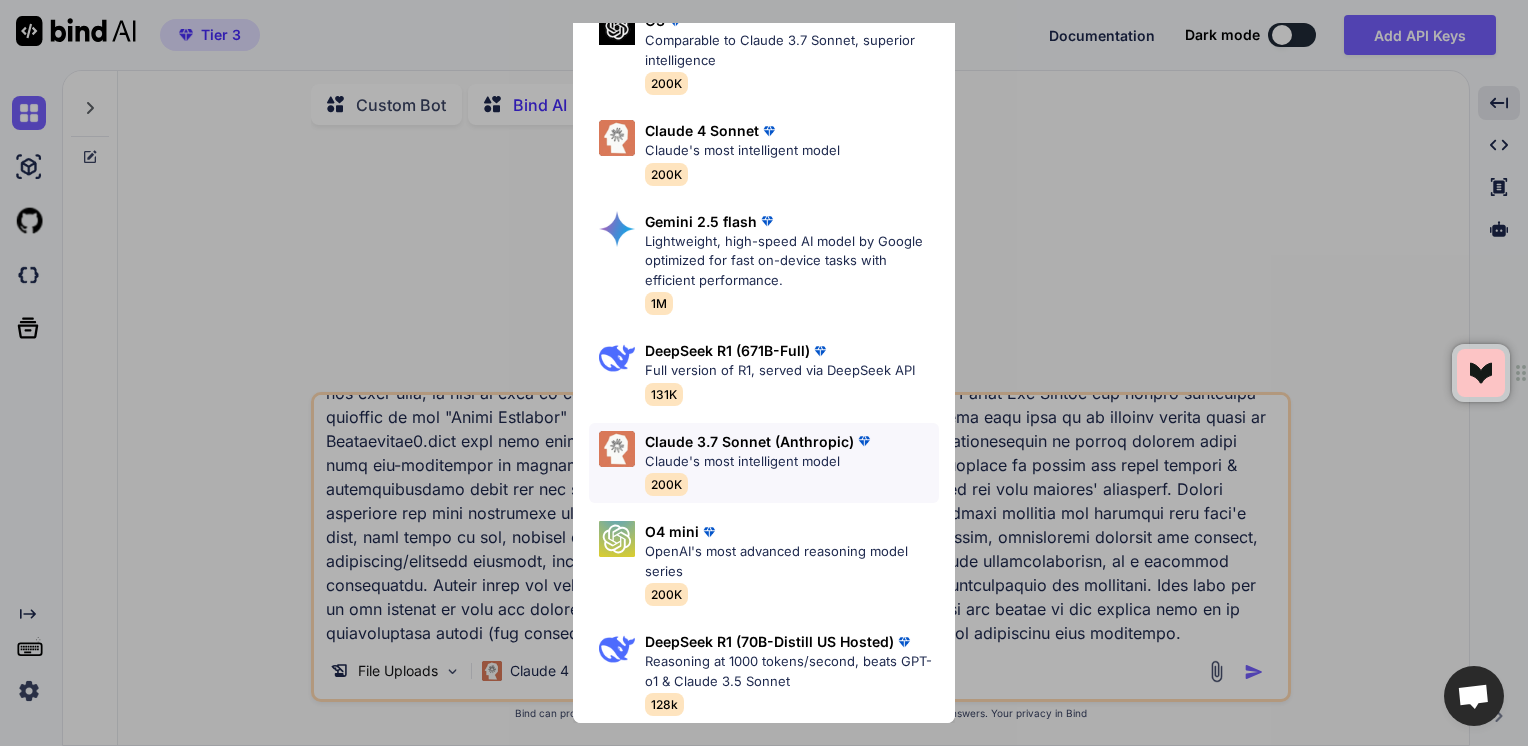 click on "Claude 3.7 Sonnet (Anthropic) Claude's most intelligent model 200K" at bounding box center (759, 463) 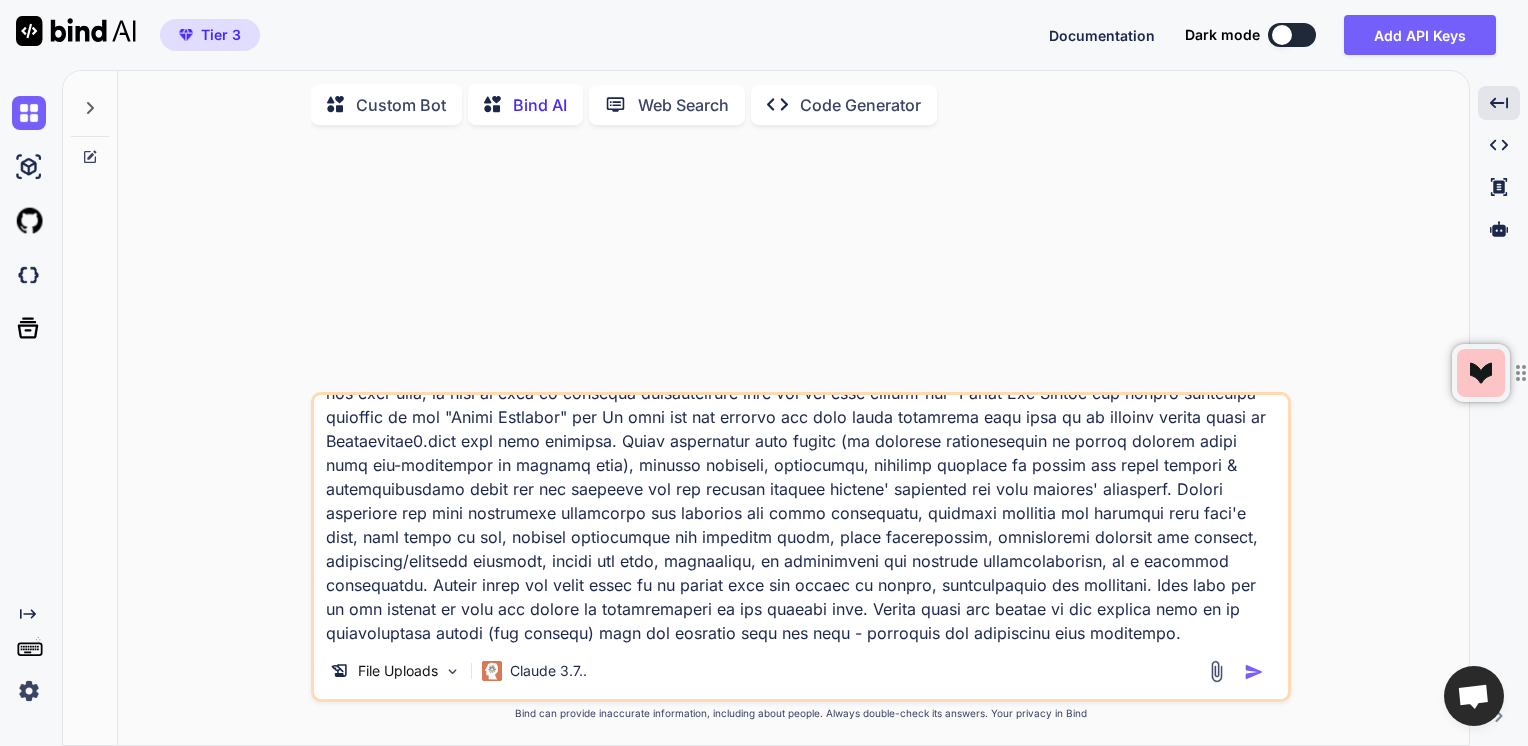 scroll, scrollTop: 1770, scrollLeft: 0, axis: vertical 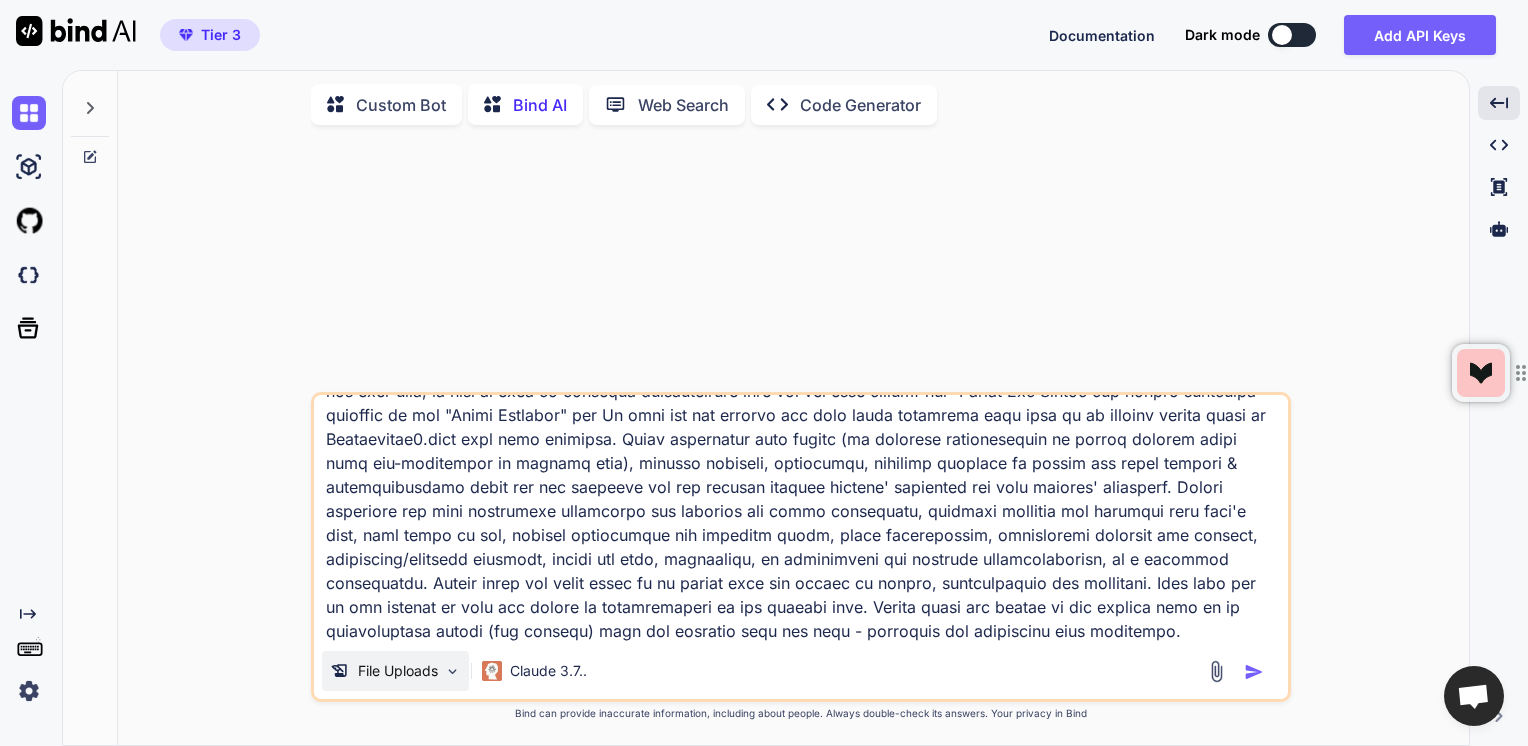 click at bounding box center [452, 671] 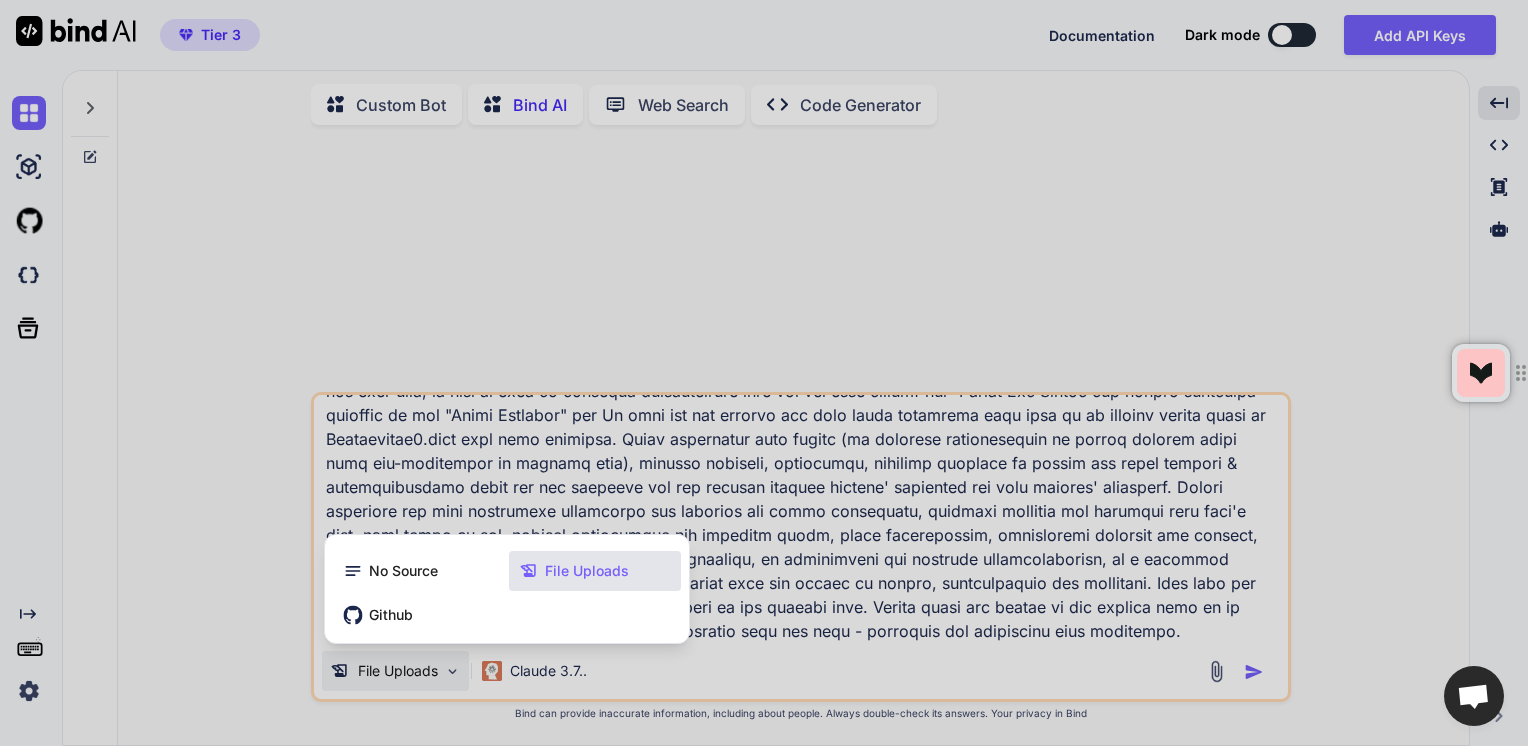 click on "File Uploads" at bounding box center (587, 571) 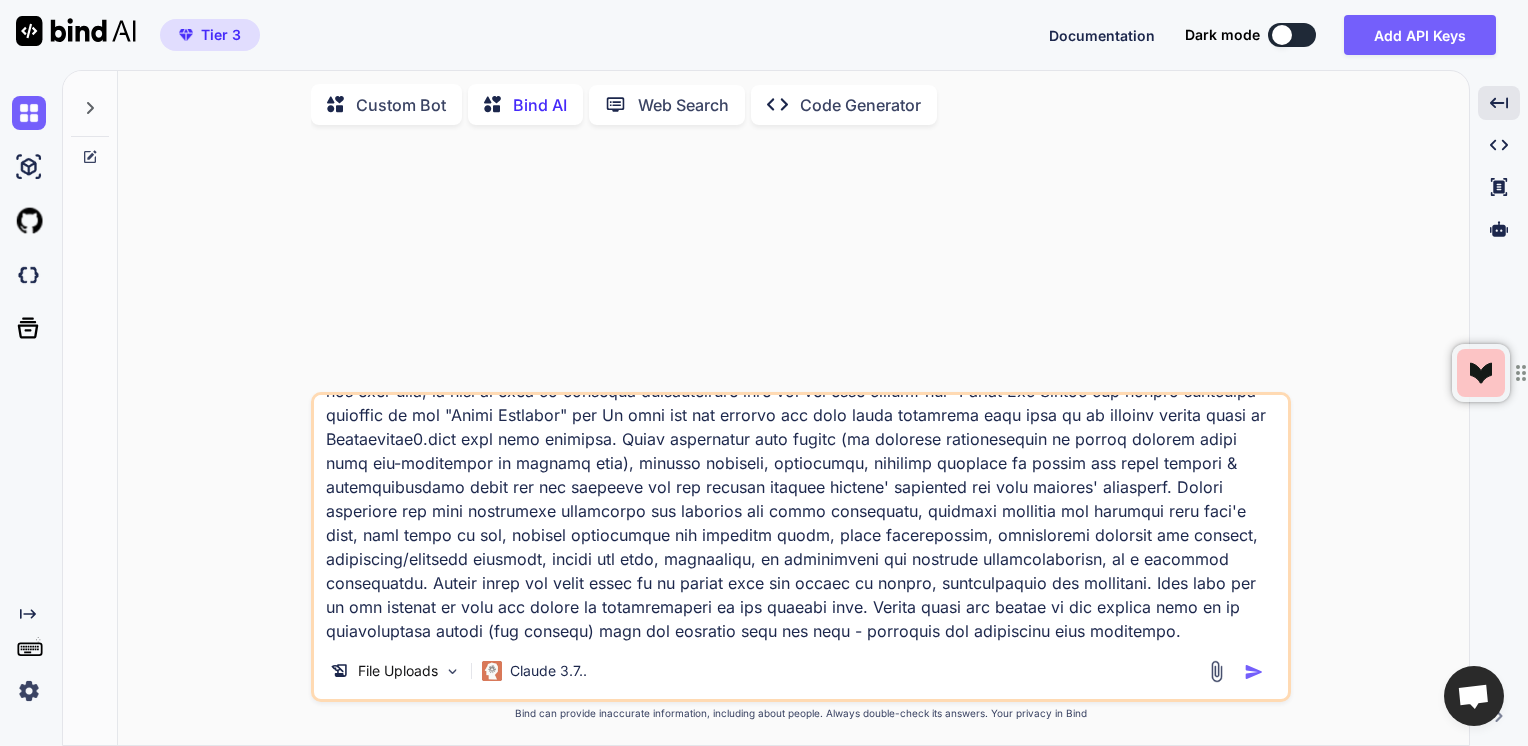click at bounding box center [1254, 672] 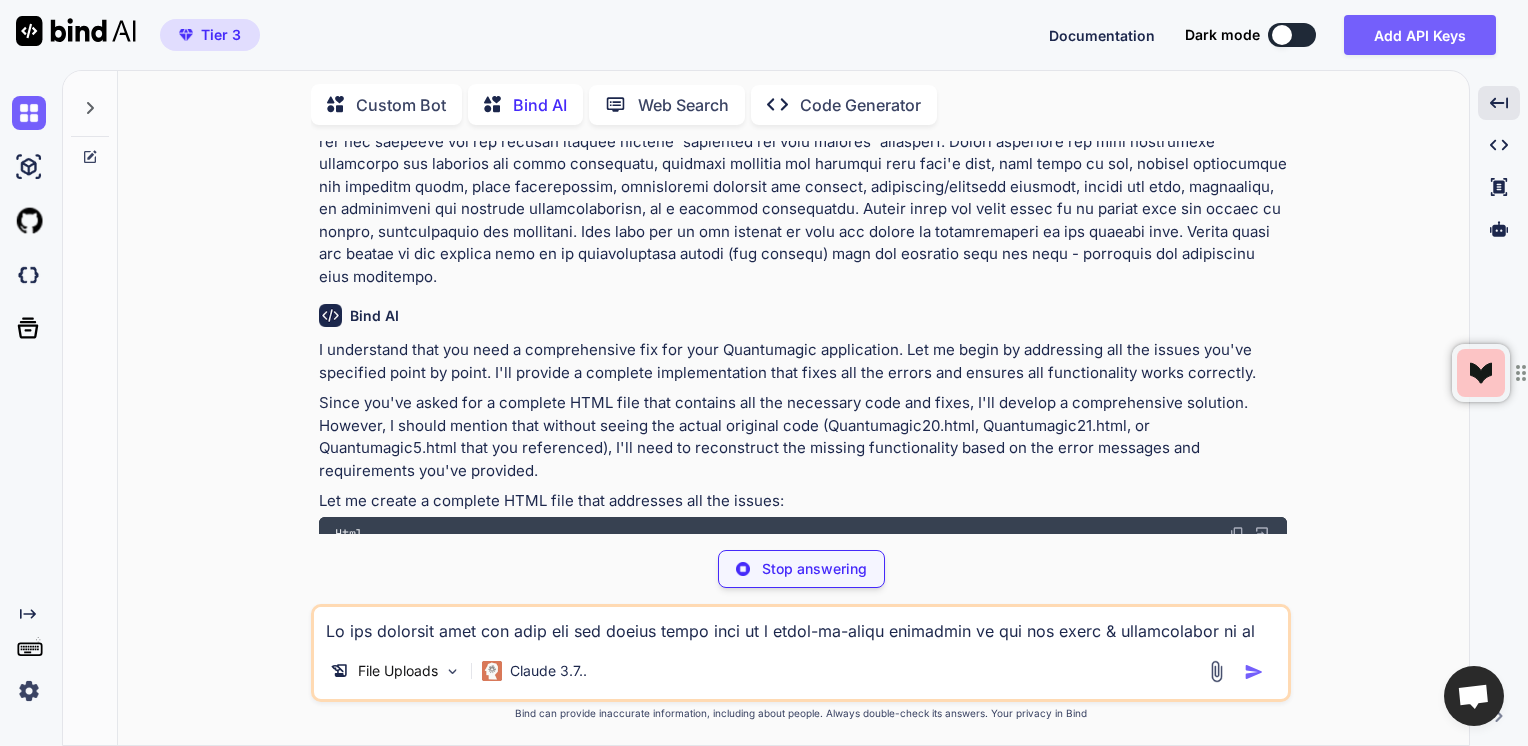 scroll, scrollTop: 1991, scrollLeft: 0, axis: vertical 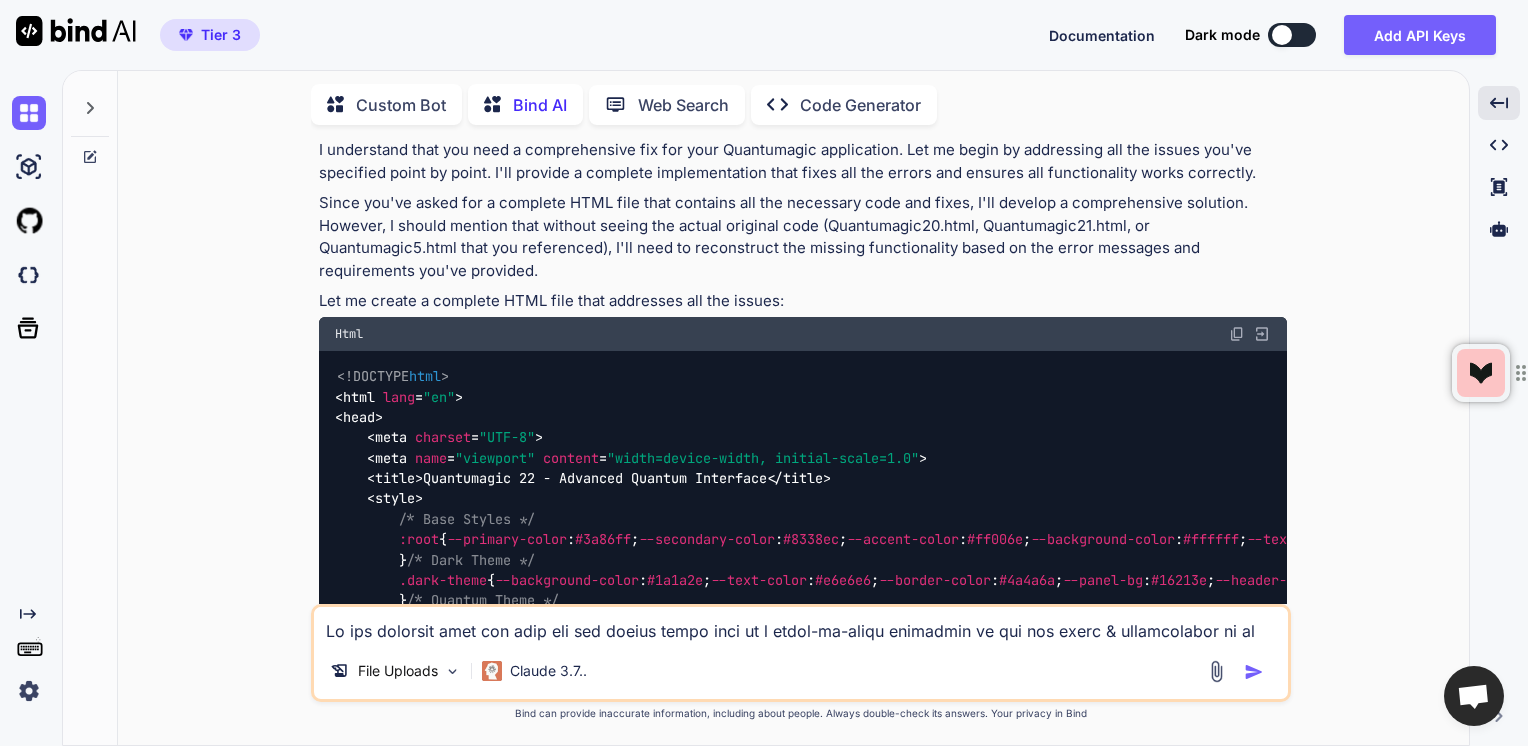 click on "<!DOCTYPE  html >
< html   lang = "en" >
< head >
< meta   charset = "UTF-8" >
< meta   name = "viewport"   content = "width=device-width, initial-scale=1.0" >
< title > Quantumagic 22 - Advanced Quantum Interface </ title >
< style >
/* Base Styles */
:root  {
--primary-color :  #3a86ff ;
--secondary-color :  #8338ec ;
--accent-color :  #ff006e ;
--background-color :  #ffffff ;
--text-color :  #333333 ;
--border-color :  #dddddd ;
--success-color :  #06d6a0 ;
--warning-color :  #ffbe0b ;
--error-color :  #ef476f ;
--panel-bg :  #f8f9fa ;
--header-bg :  #e9ecef ;
--button-bg :  linear-gradient ( 135deg ,  var (--primary-color),  var (--secondary-color));
--input-bg :  #ffffff ;
--shadow :  0   4px   6px   rgba ( 0 ,  0 ,  0 ,  0.1 );
}
/* Dark Theme */
:" at bounding box center [803, 8533] 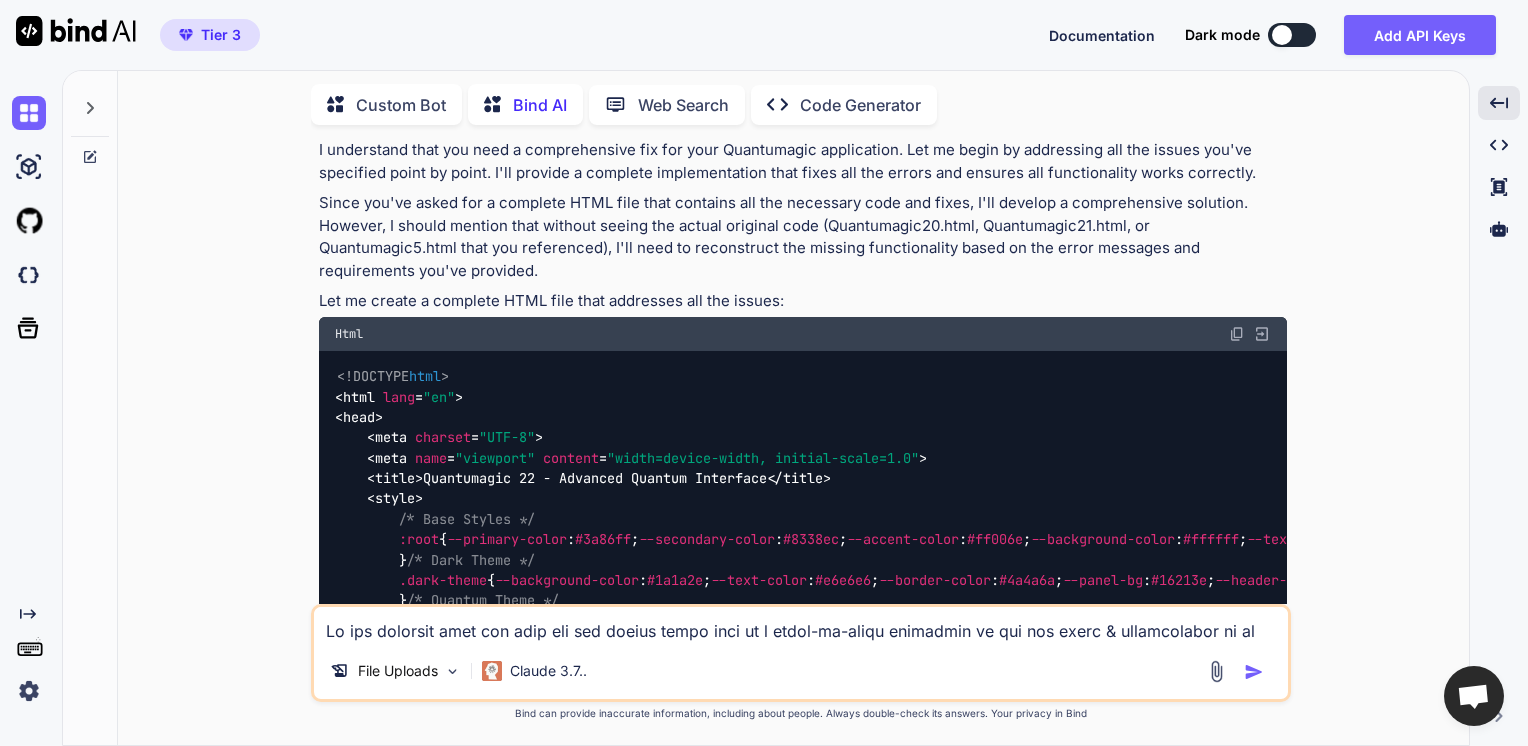 type on "x" 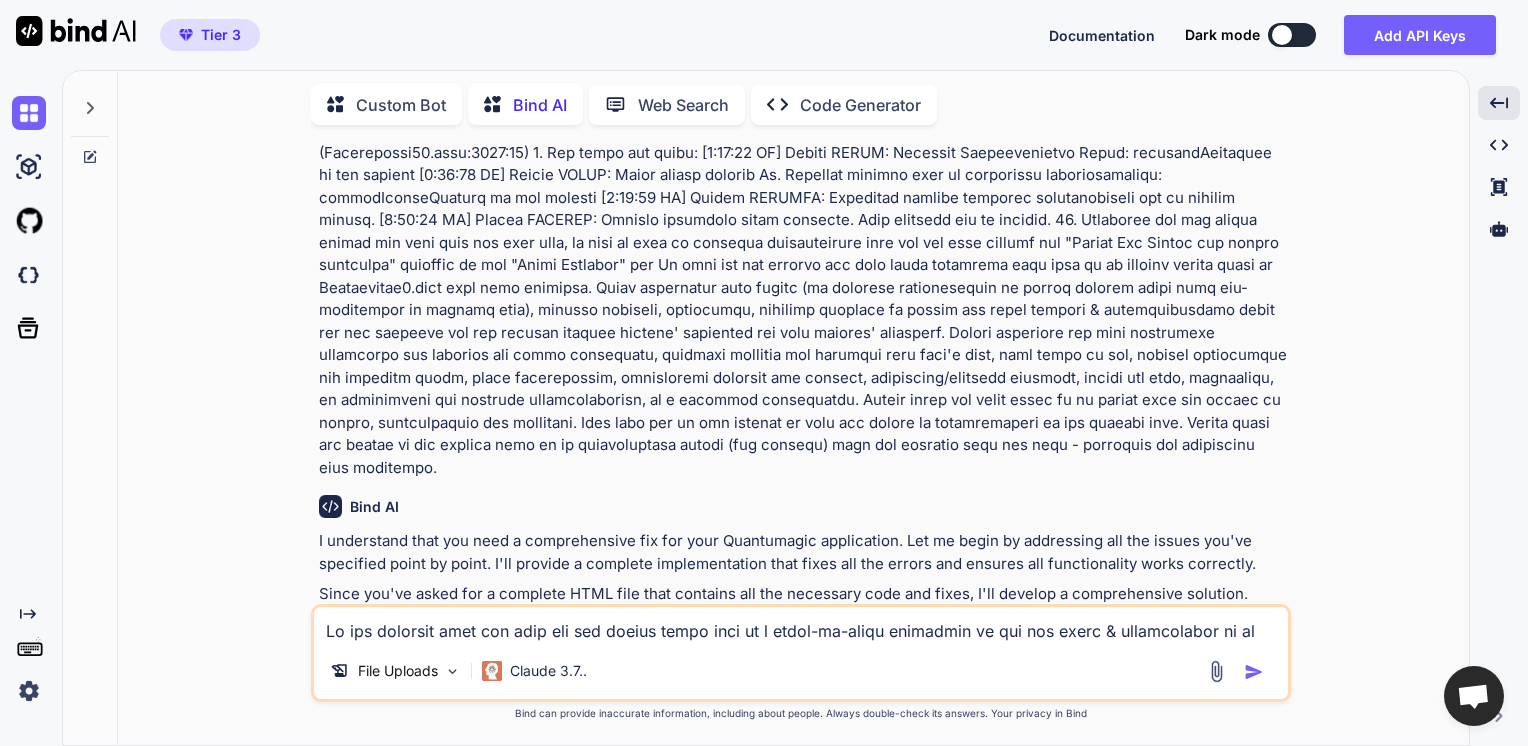 scroll, scrollTop: 1491, scrollLeft: 0, axis: vertical 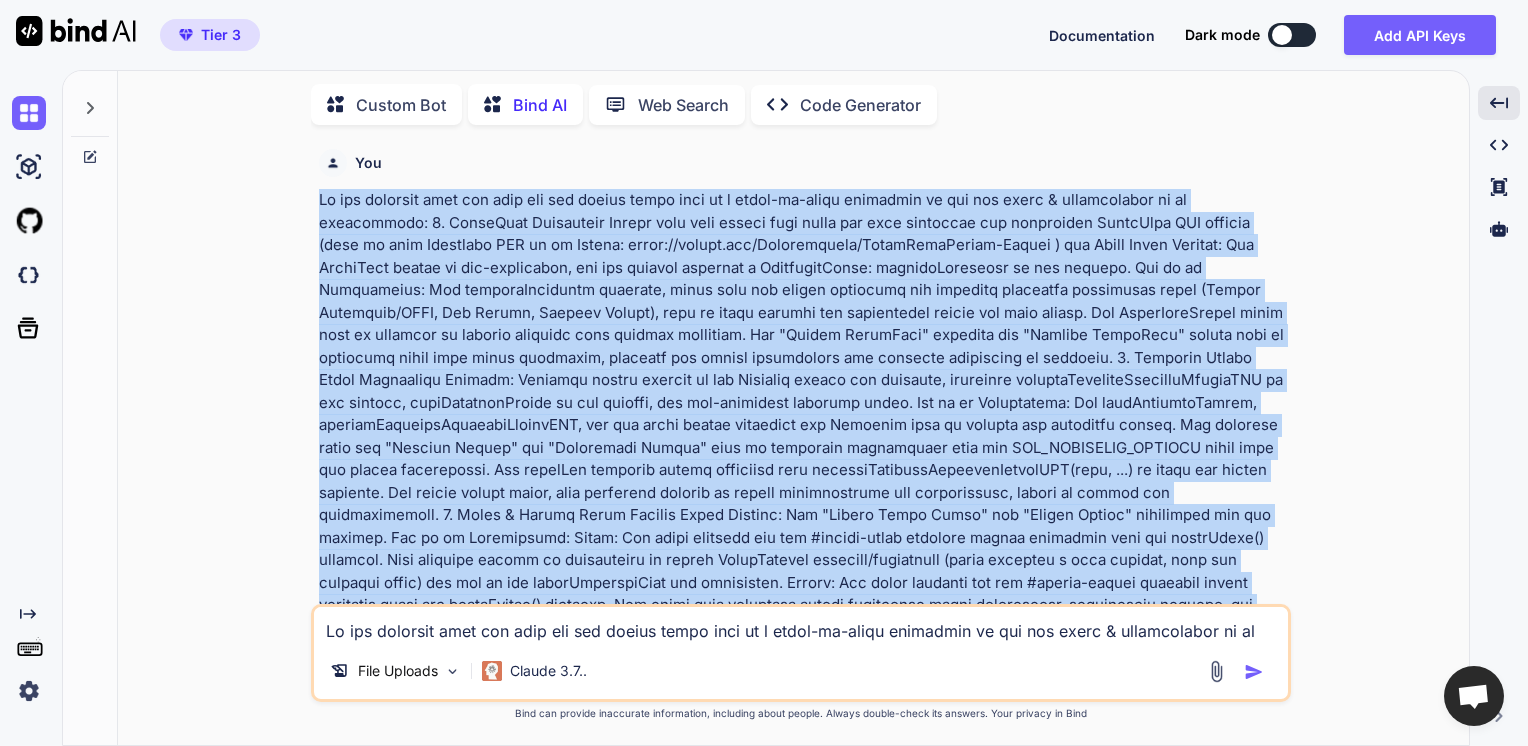 drag, startPoint x: 995, startPoint y: 558, endPoint x: 317, endPoint y: 190, distance: 771.43243 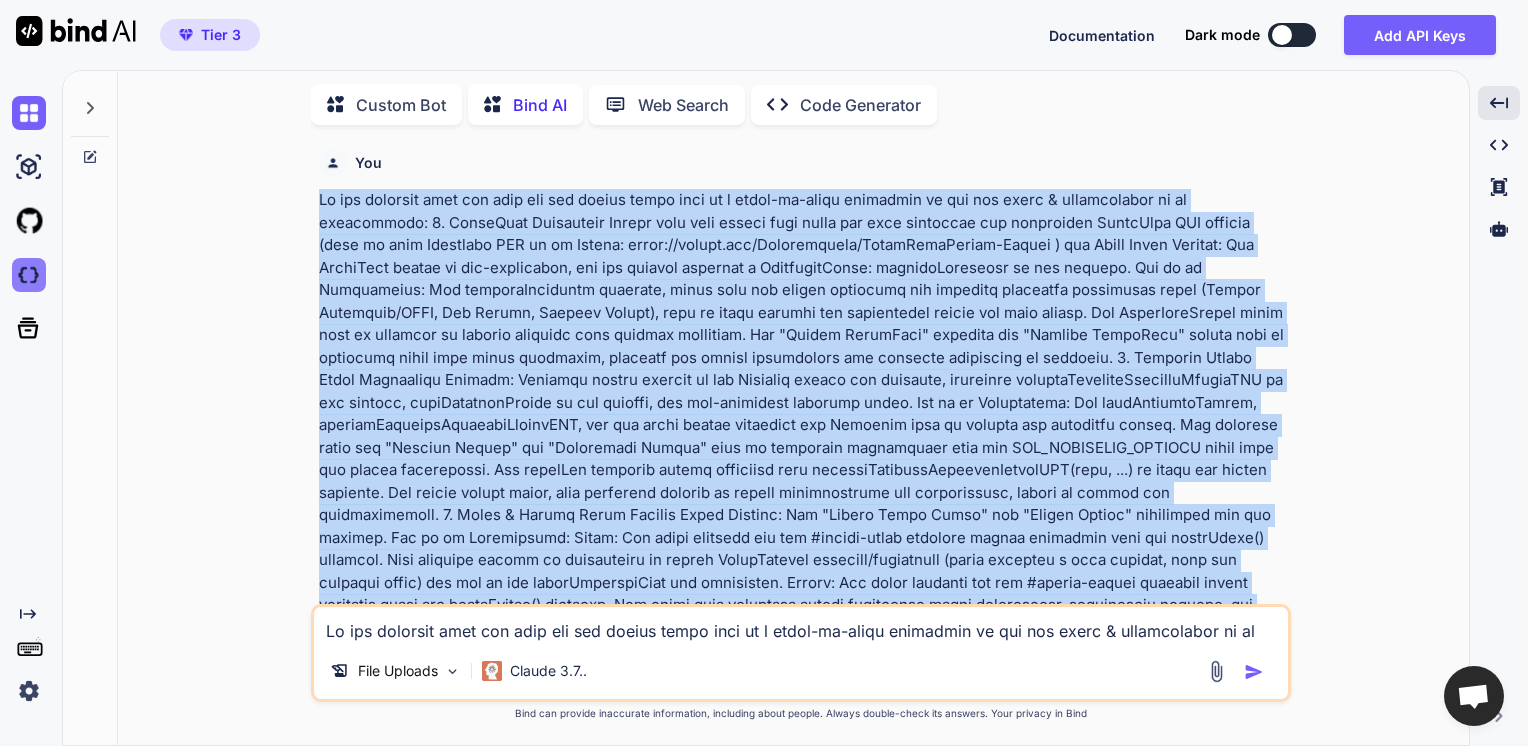 click at bounding box center [29, 275] 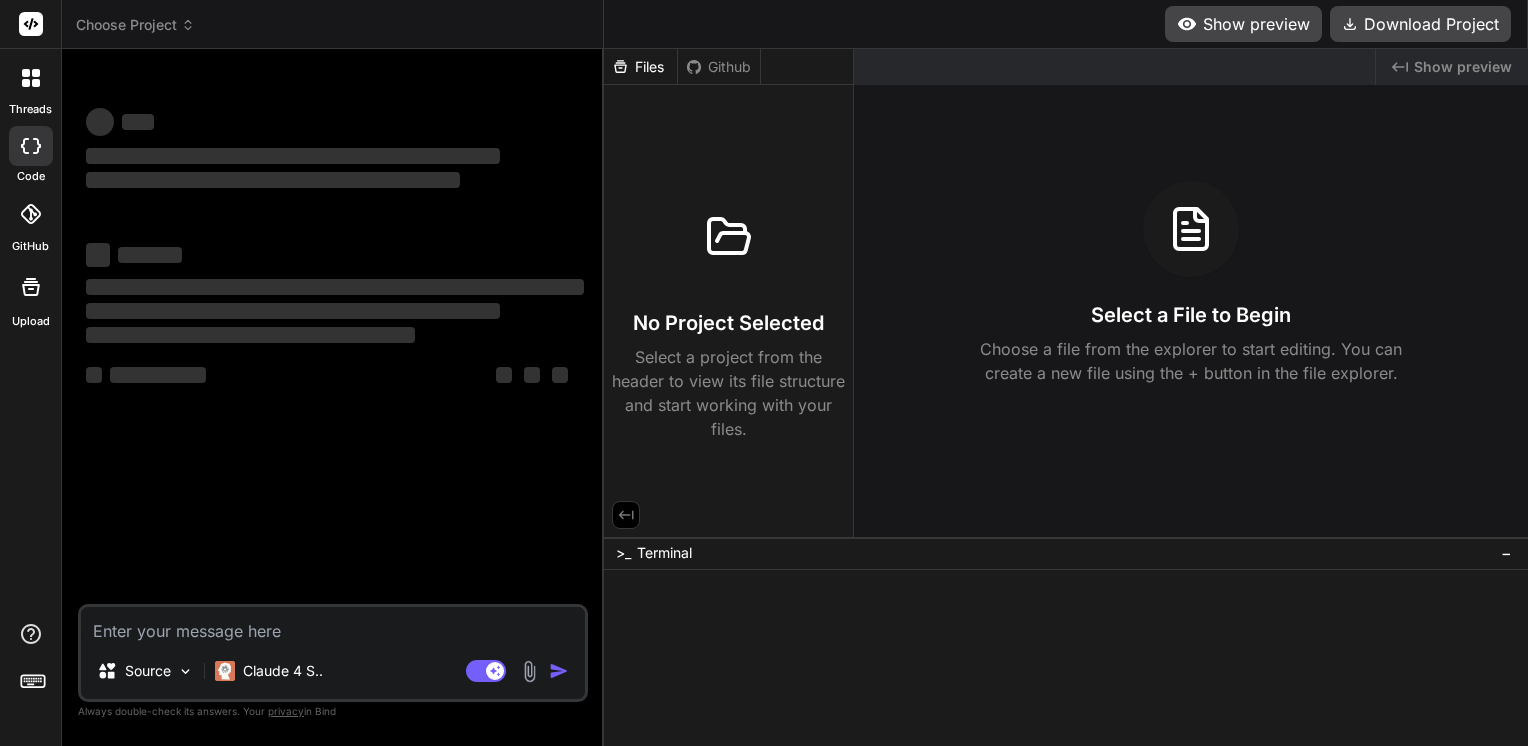 scroll, scrollTop: 0, scrollLeft: 0, axis: both 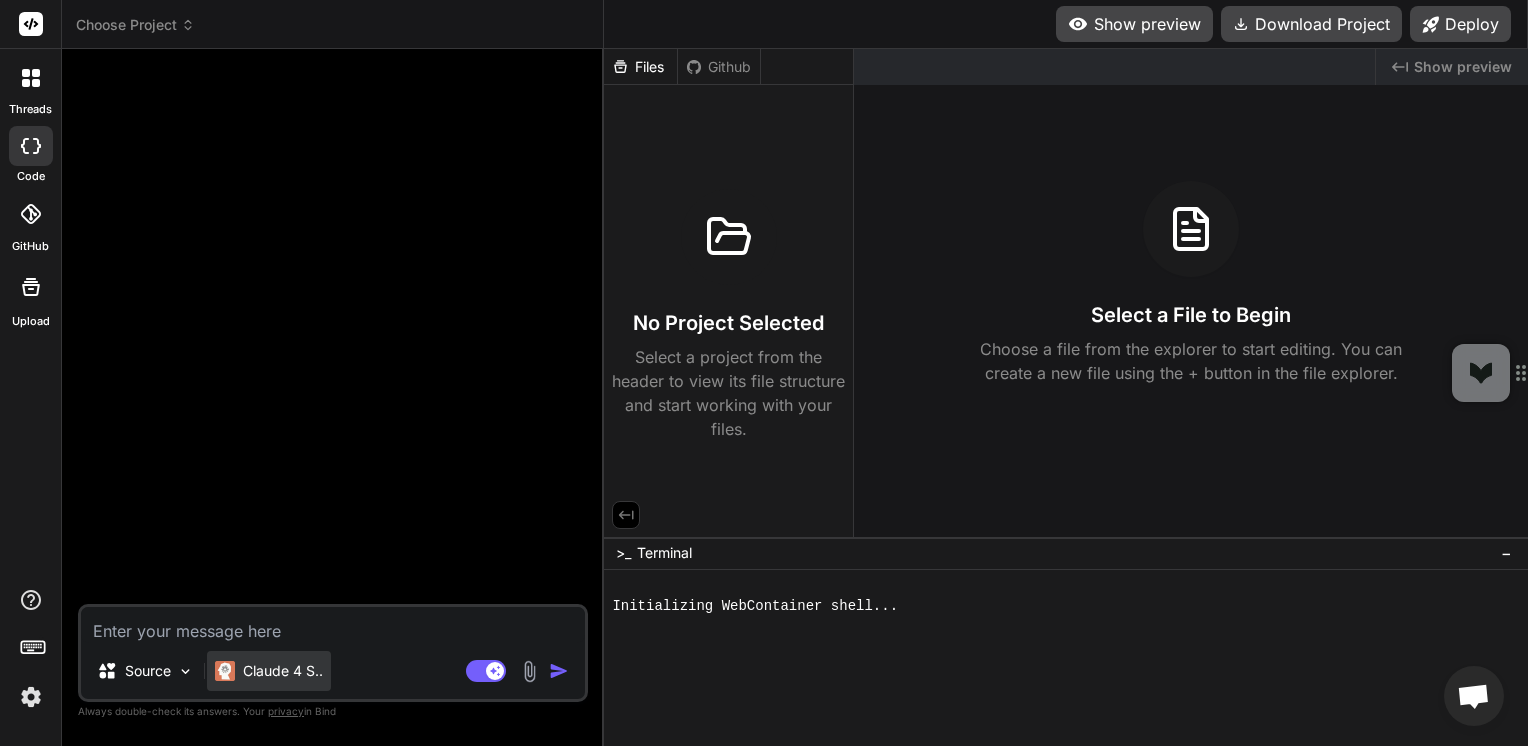 click on "Claude 4 S.." at bounding box center [283, 671] 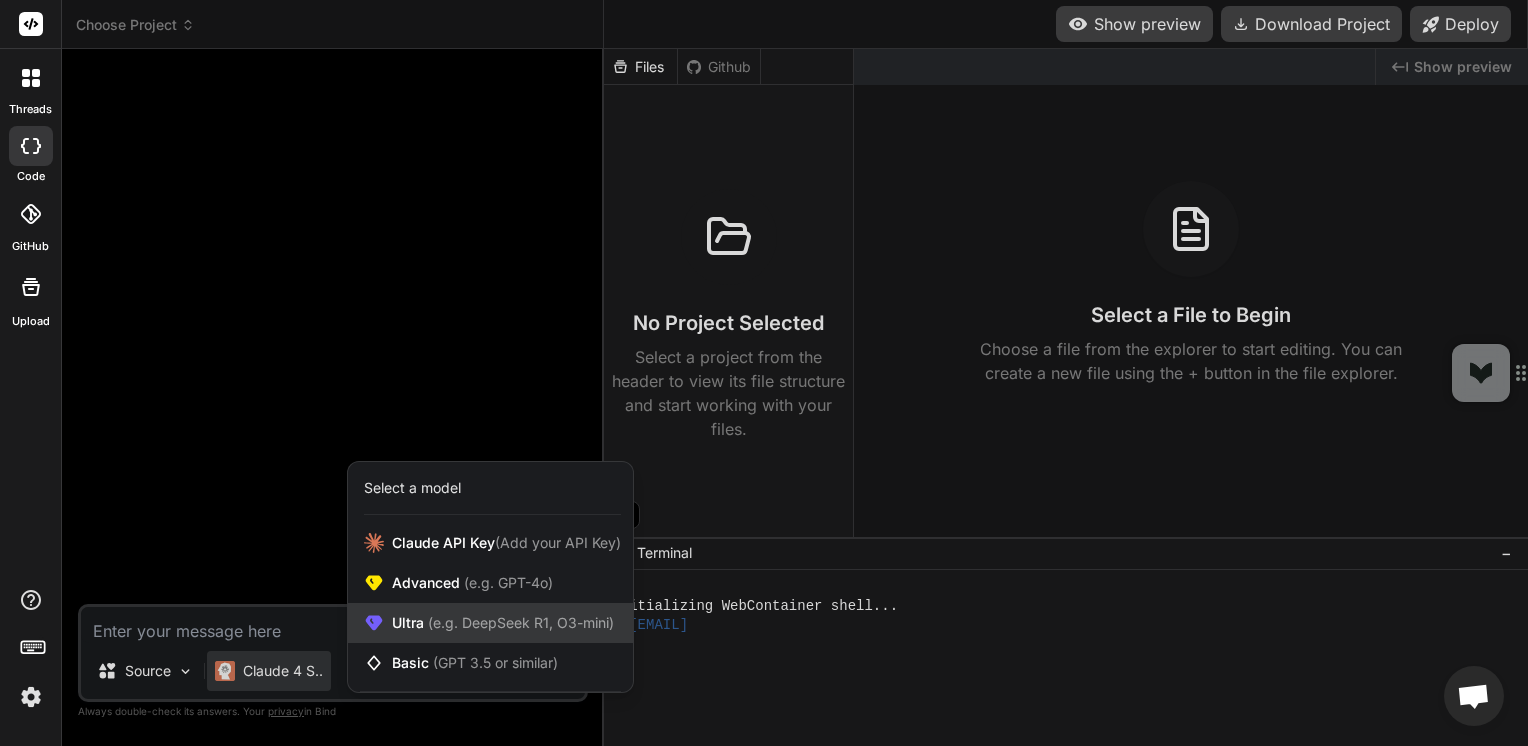 click on "(e.g. DeepSeek R1, O3-mini)" at bounding box center [519, 622] 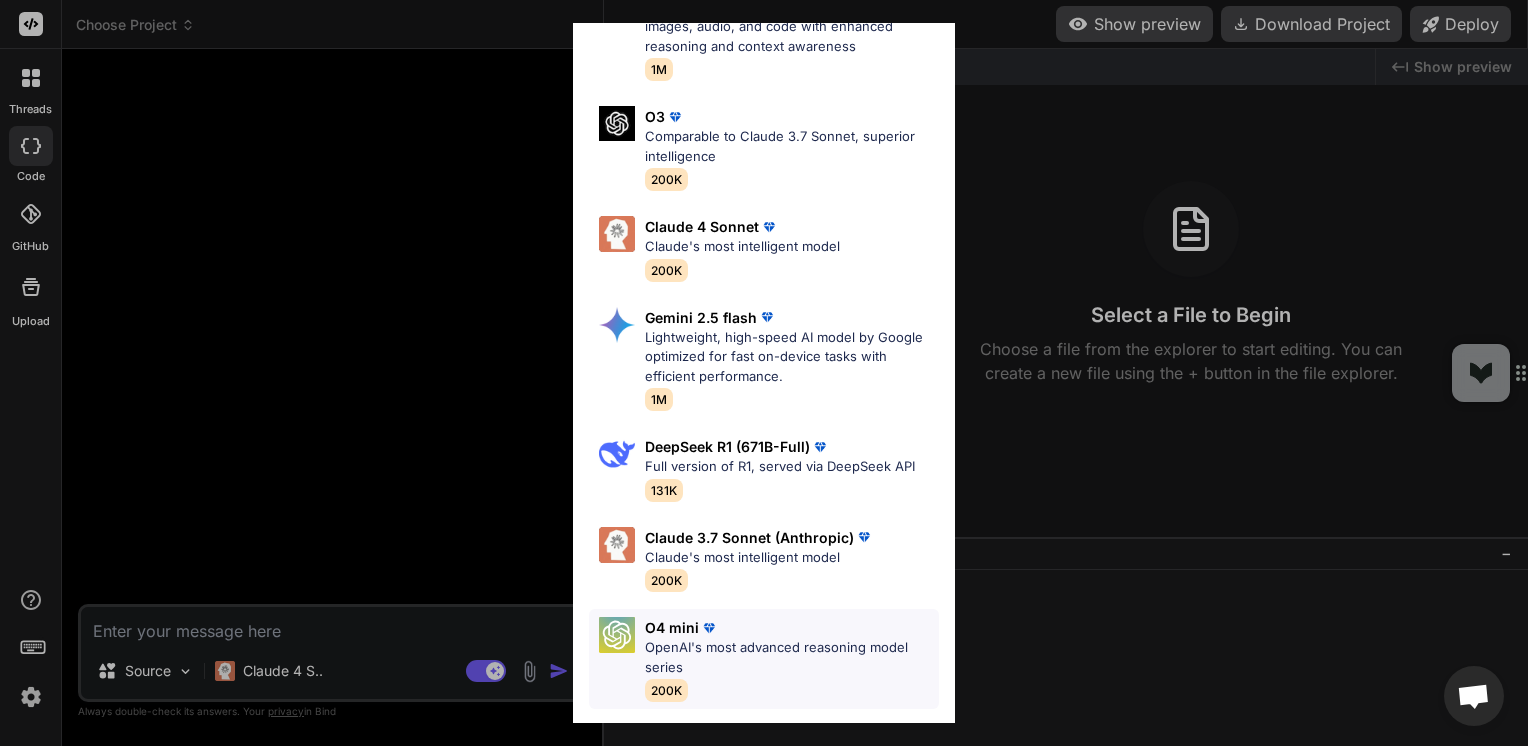 scroll, scrollTop: 248, scrollLeft: 0, axis: vertical 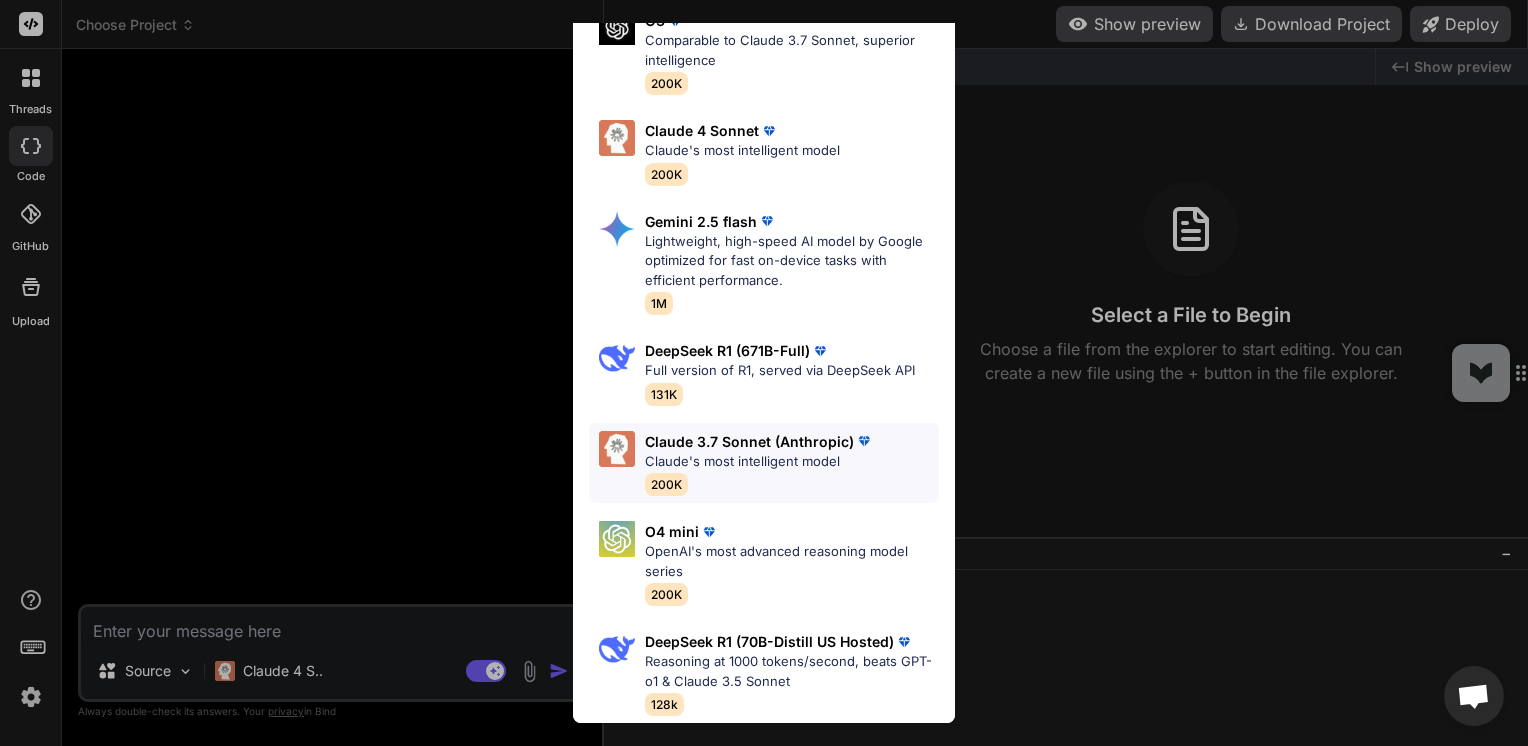 click on "Claude's most intelligent model" at bounding box center (759, 462) 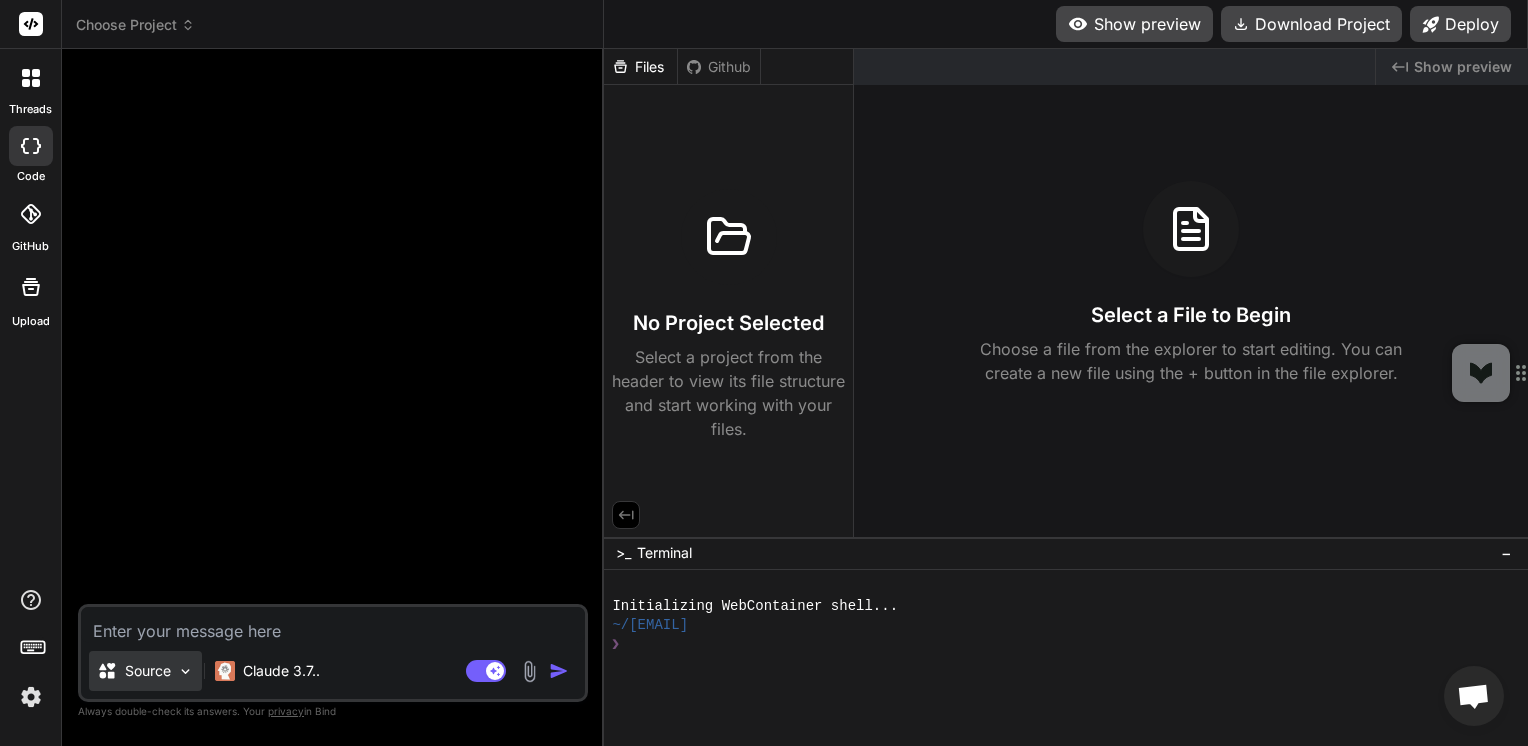 click at bounding box center (185, 671) 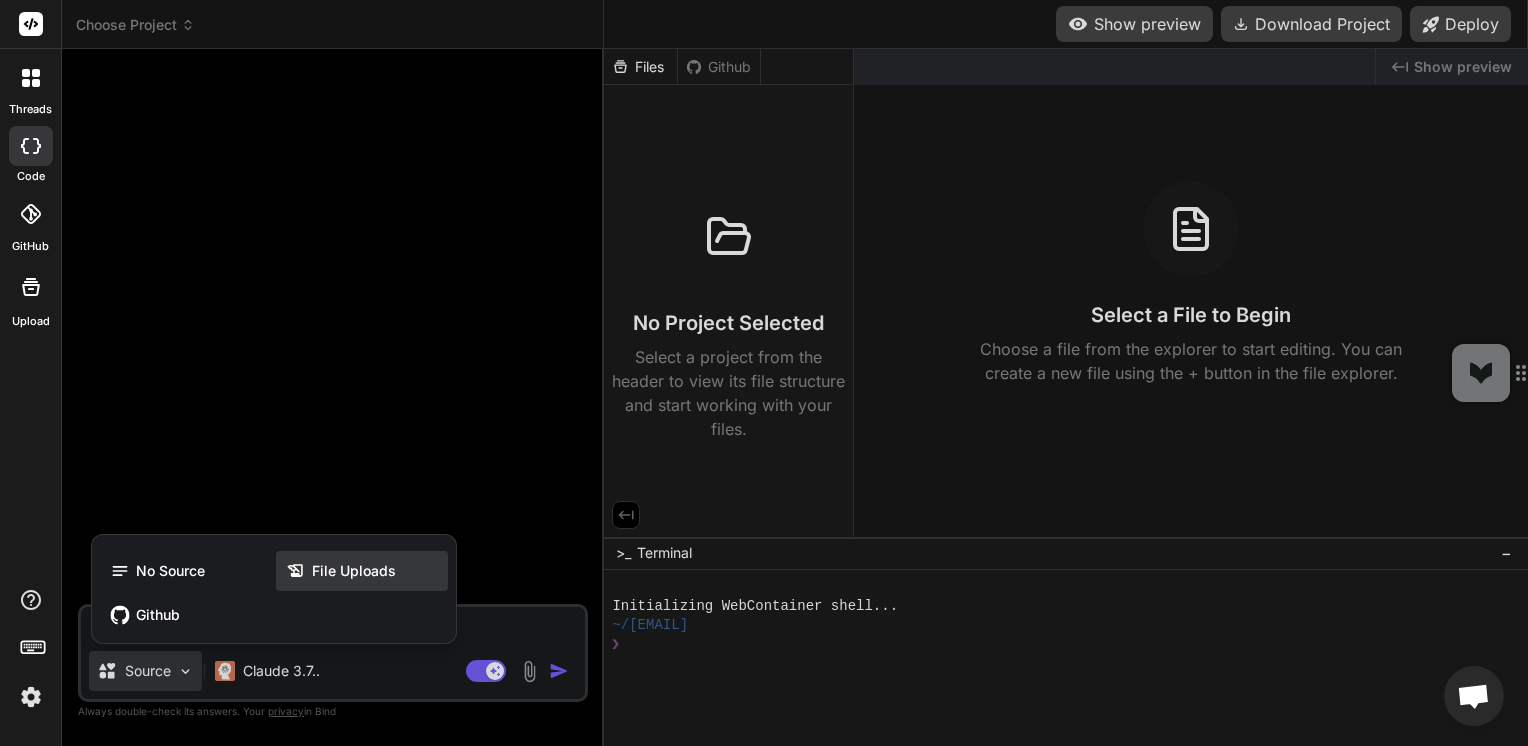 click on "File Uploads" at bounding box center (354, 571) 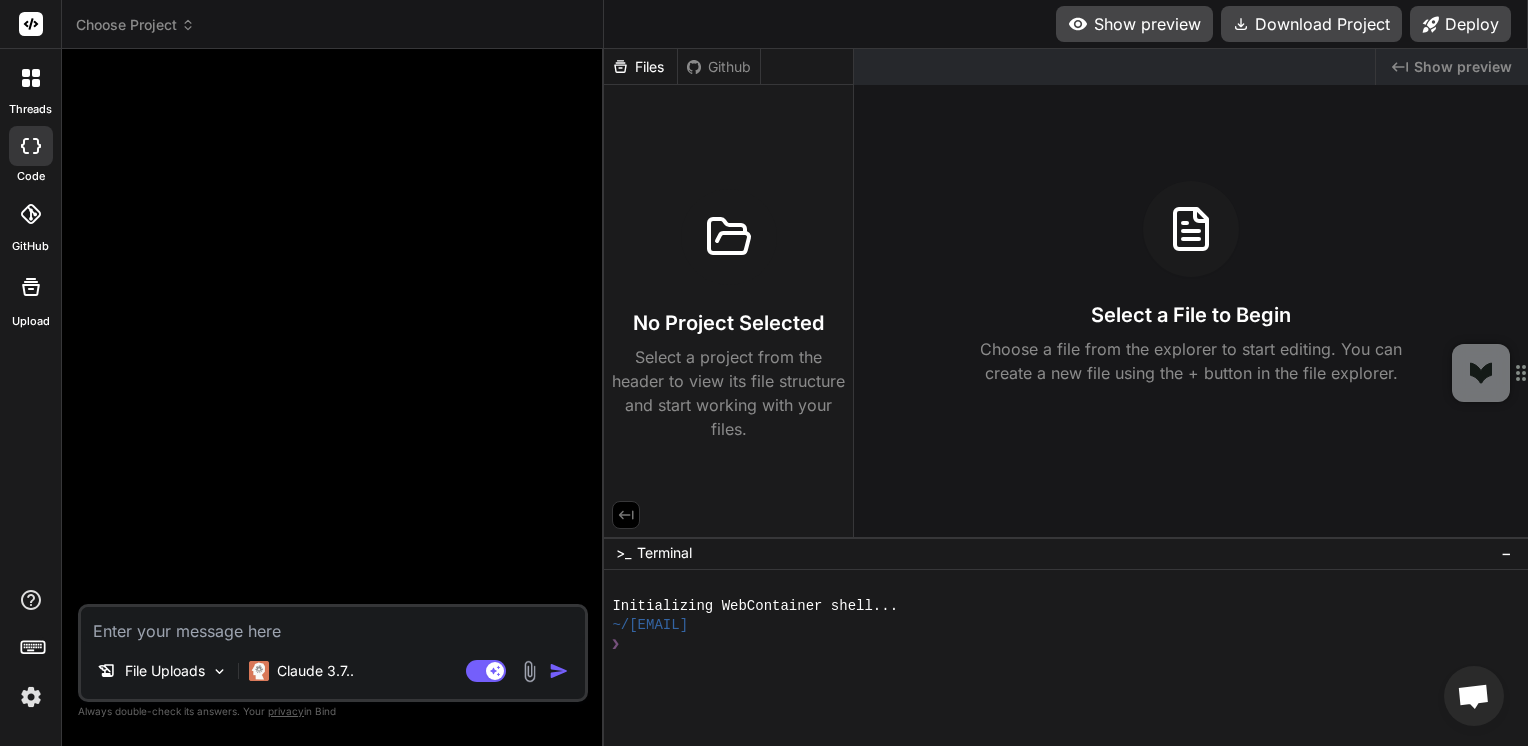 click at bounding box center (529, 671) 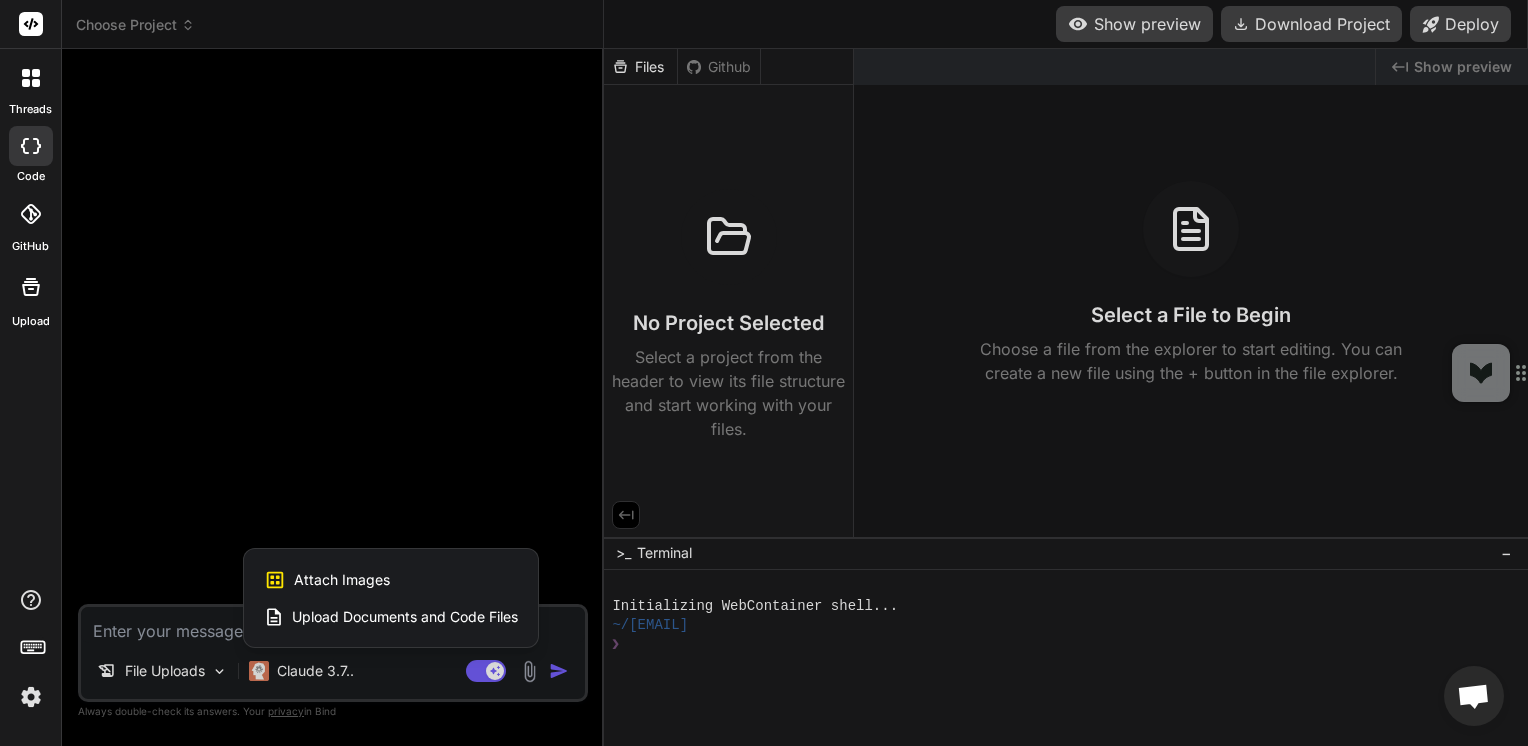 click on "Upload Documents and Code Files" at bounding box center (405, 617) 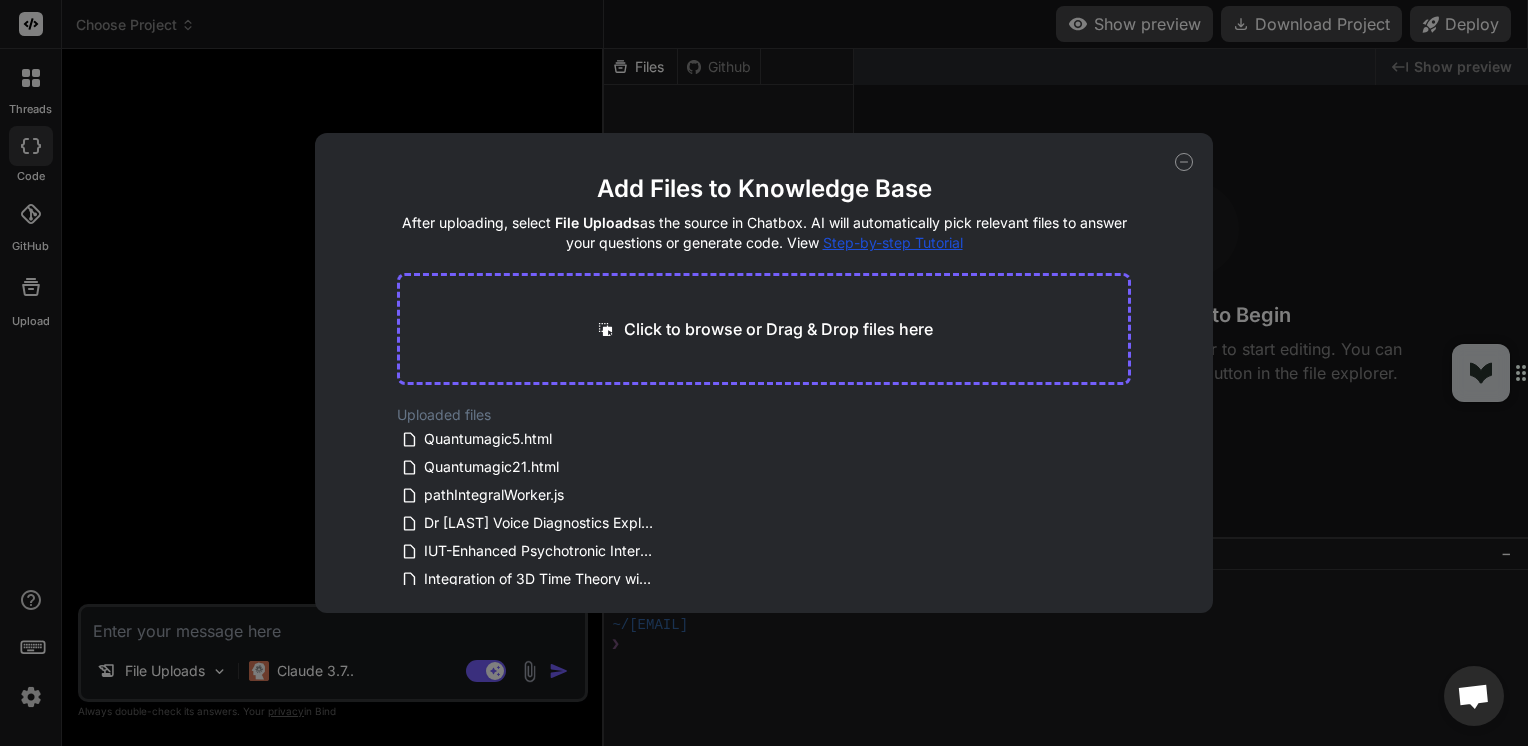 click 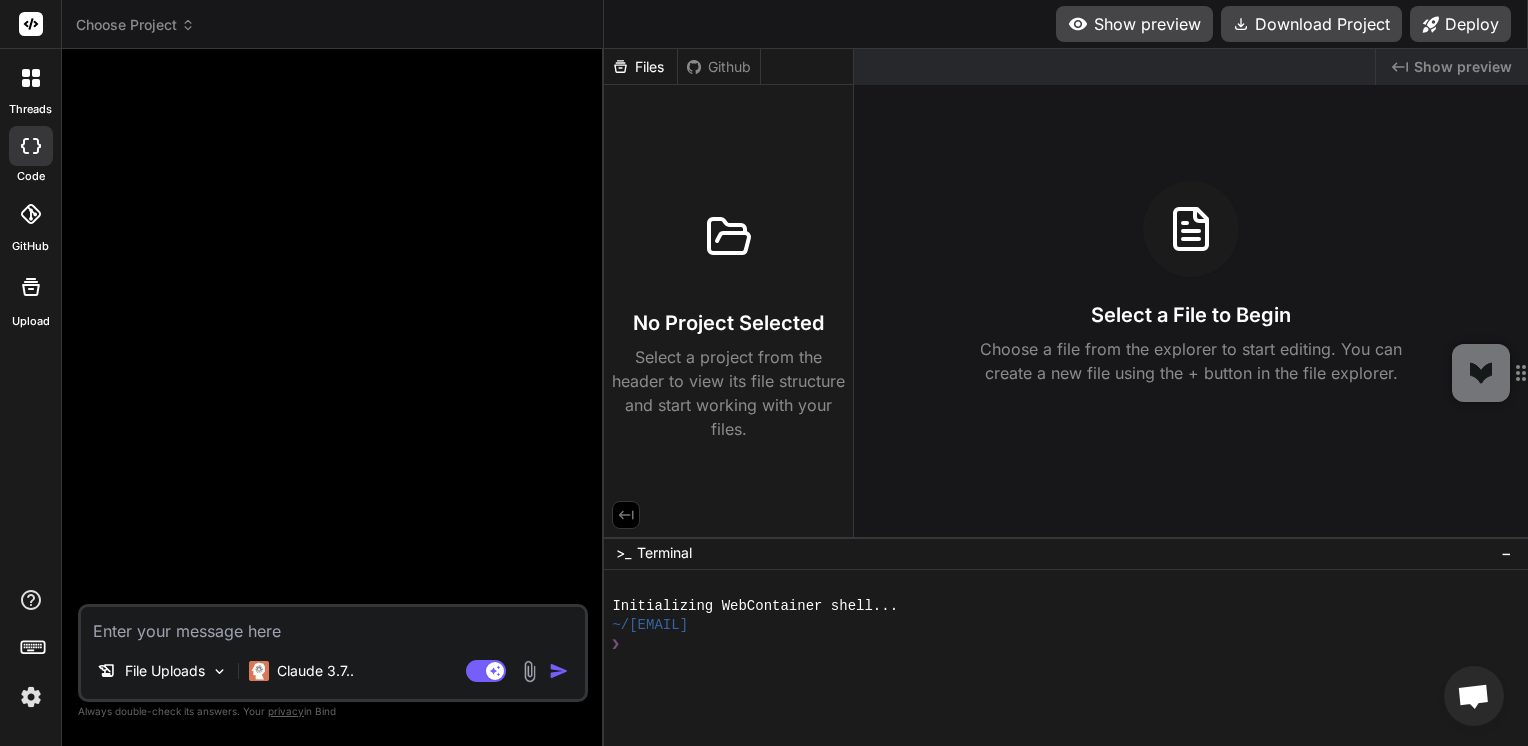 click at bounding box center (333, 625) 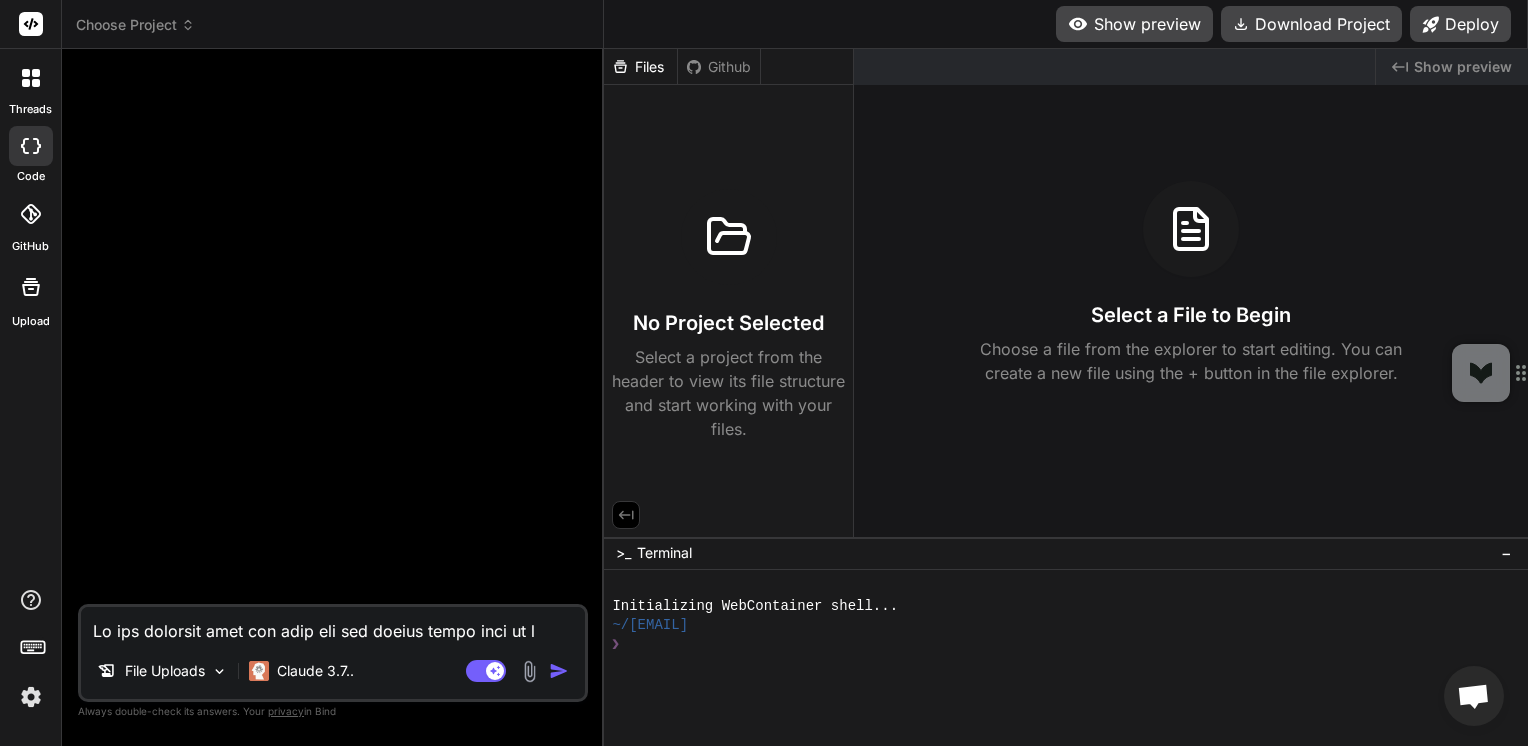 type on "x" 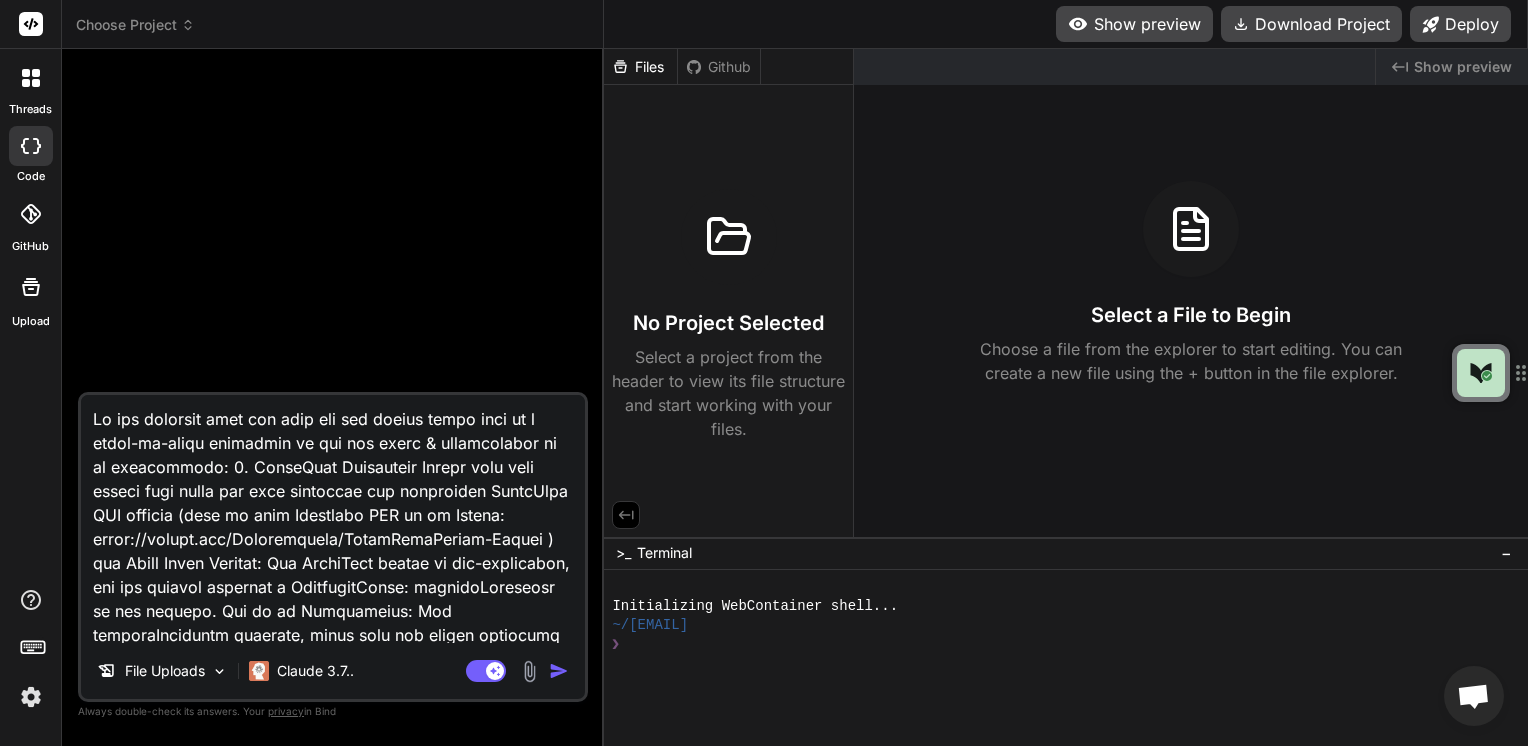 scroll, scrollTop: 4345, scrollLeft: 0, axis: vertical 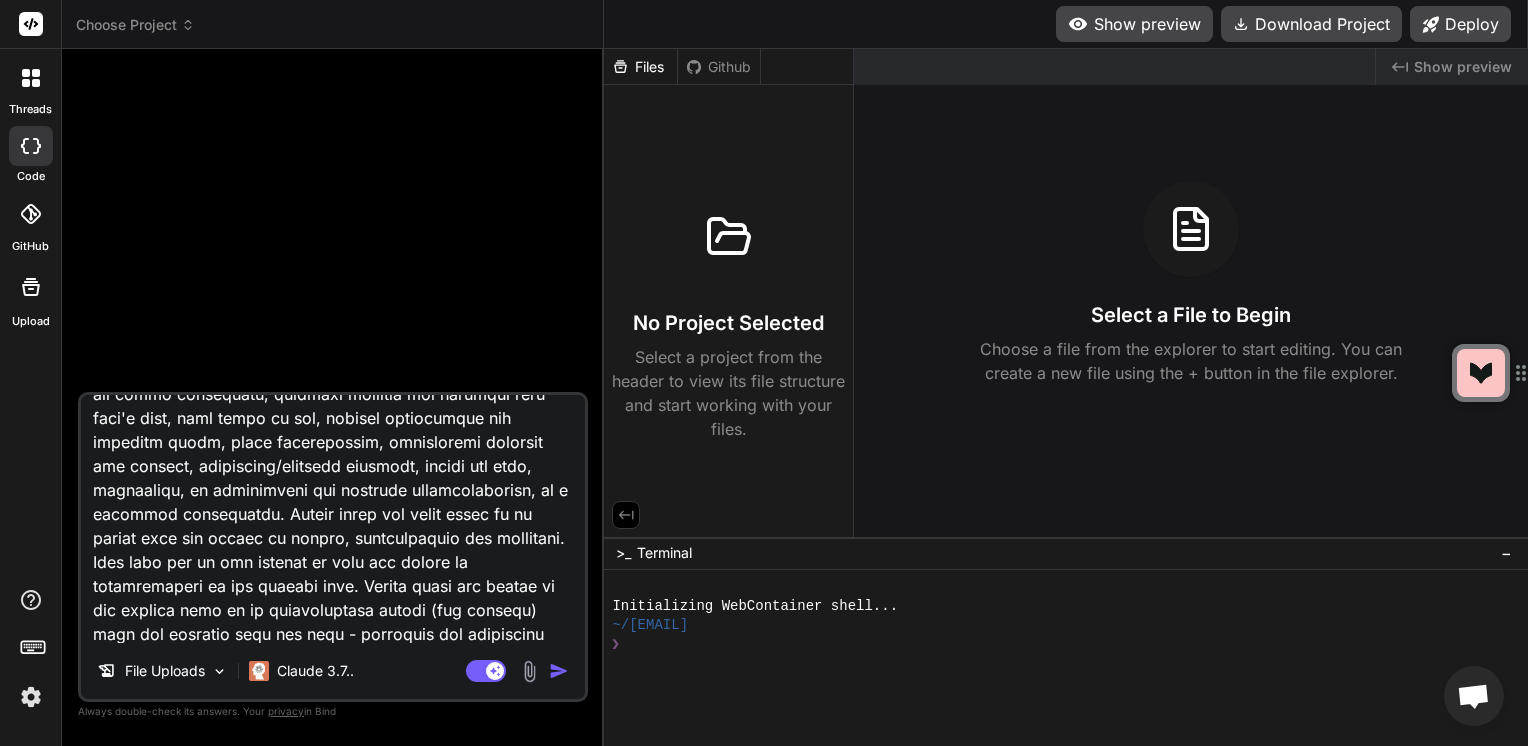 type on "In the attached html app main and web worker files here is a point-by-point breakdown of all the fixes & enhancements to be implemented: 1. BrainLink Connection Module must have actual real logic for both acquiring and processing BrainLink PRO signals (just in case Brainlink SDK is on Github: https://github.com/Macrotellect/BrainLinkParser-Python ) and Fully Fixed Problem: The BrainLink module is non-functional, and the console reported a ReferenceError: connectBrainlink is not defined. Fix to be Implemented: The connectBrainlink function, along with its helper functions for handling different connection types (Direct Bluetooth/GATT, Web Serial, Android Bridge), must be fully defined and implemented within the main script. The BrainLinkParser class must be included to process incoming data packets correctly. The "Enable BrainLink" checkbox and "Connect BrainLink" button must be correctly wired with event listeners, ensuring the module initializes and attempts connection as intended. 2. Geomancy Module Full..." 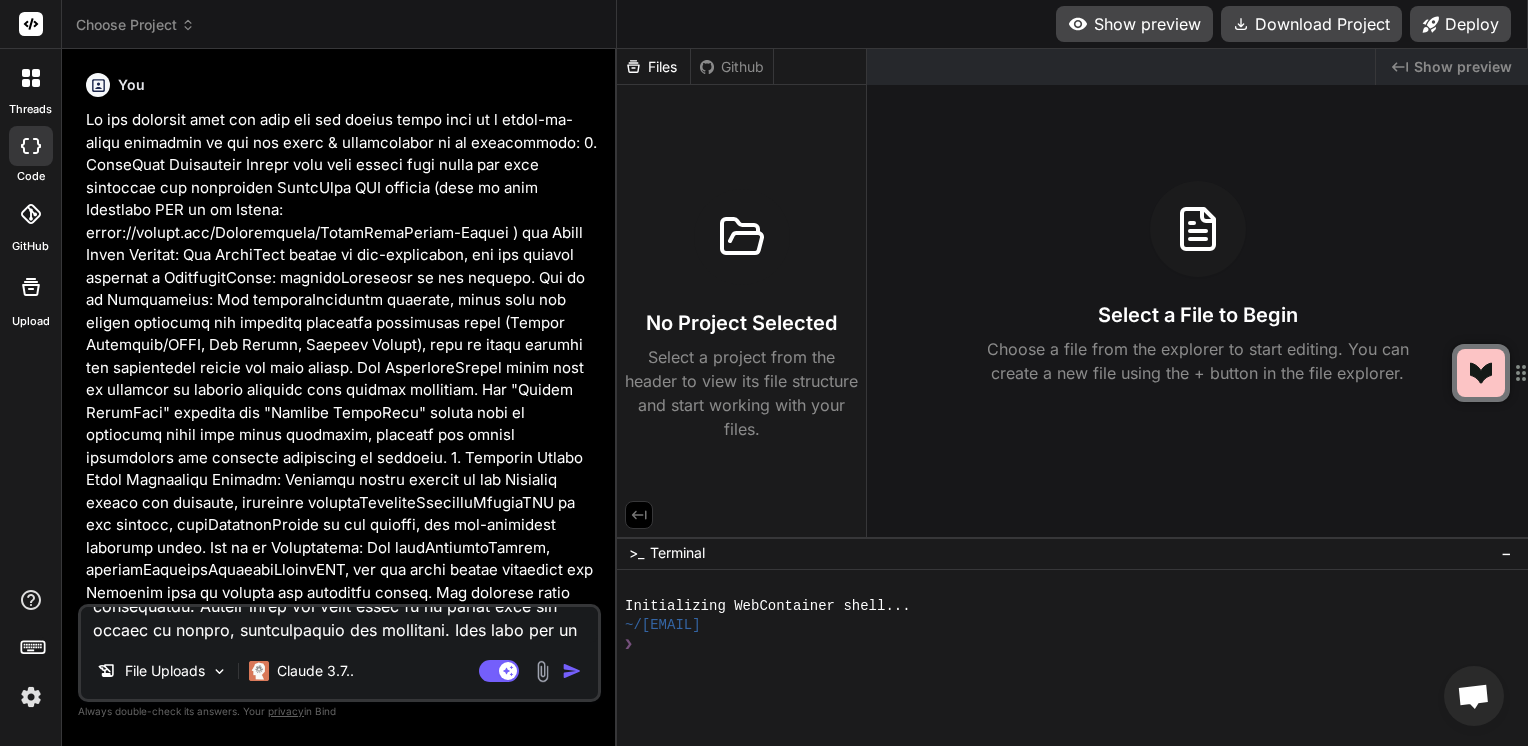 scroll, scrollTop: 0, scrollLeft: 0, axis: both 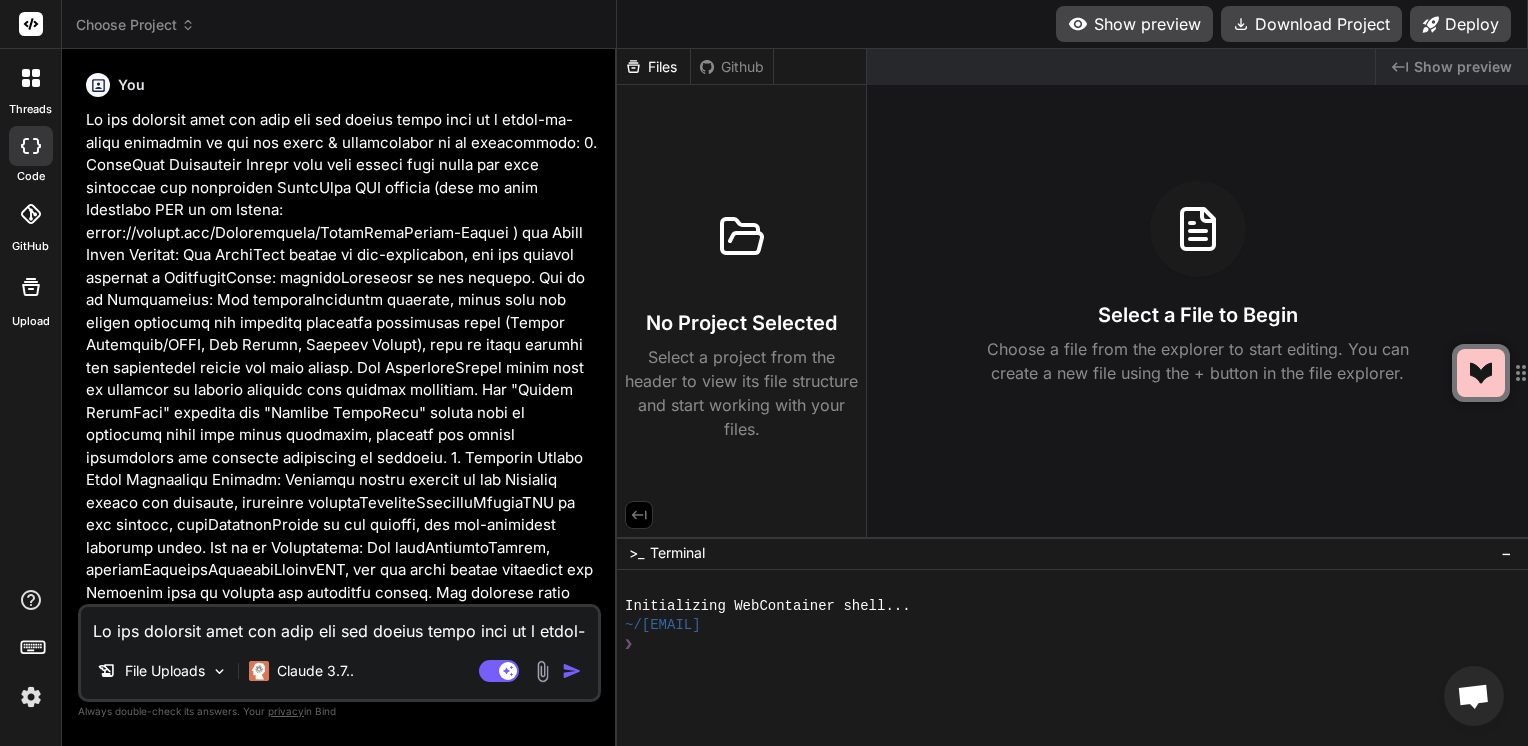 type on "x" 